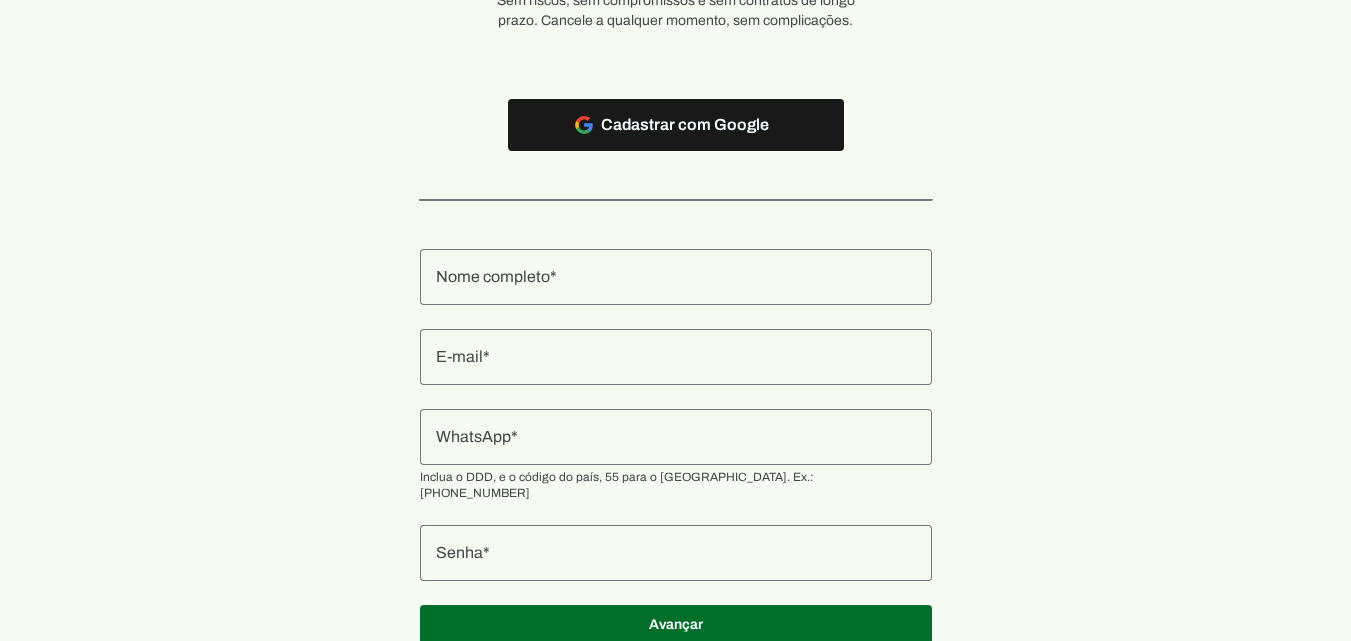 scroll, scrollTop: 324, scrollLeft: 0, axis: vertical 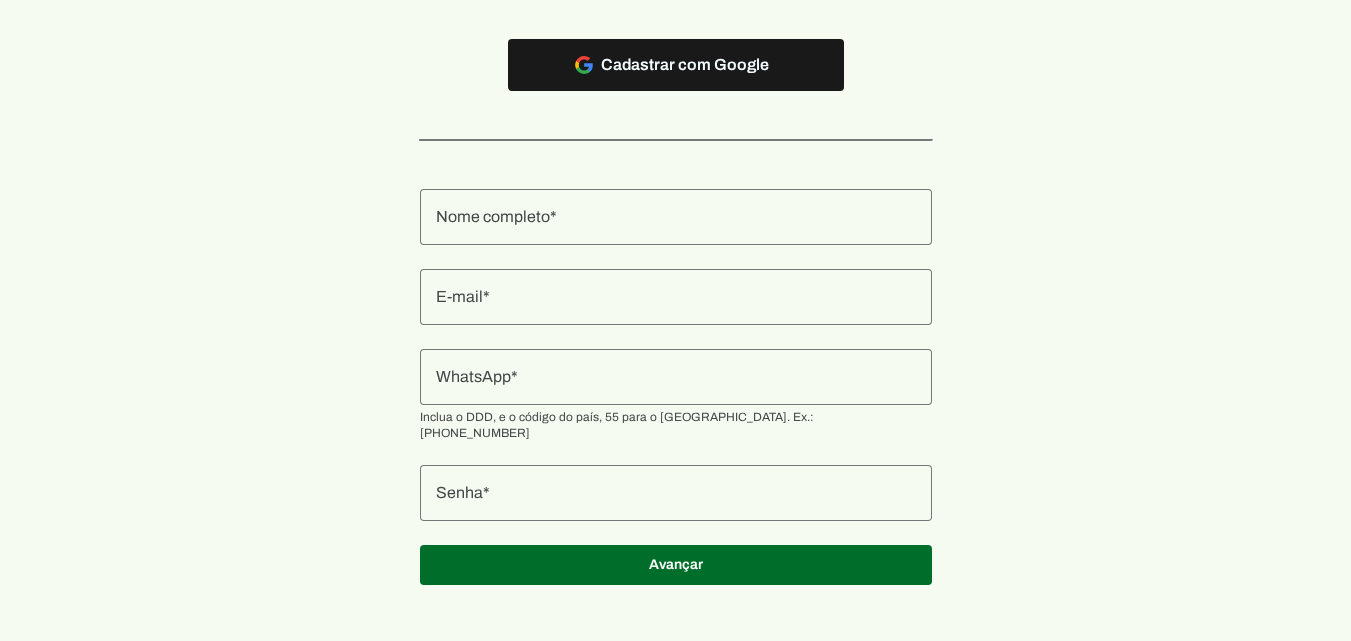 click 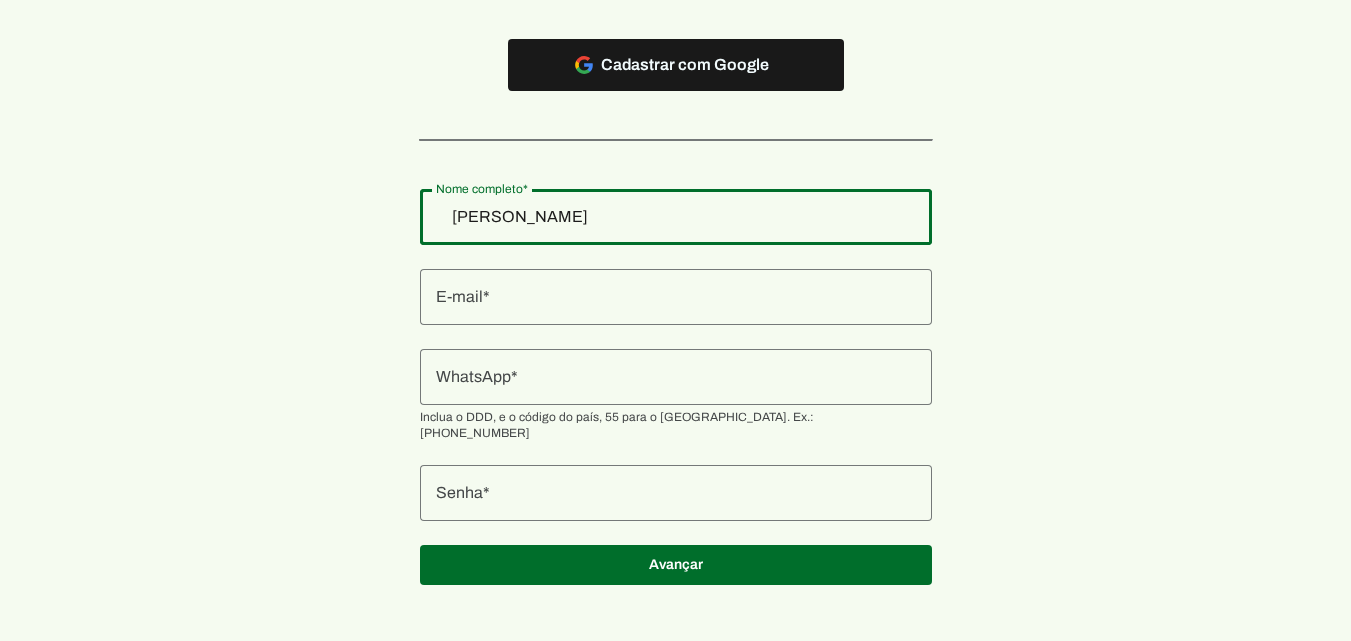 type on "[PERSON_NAME]" 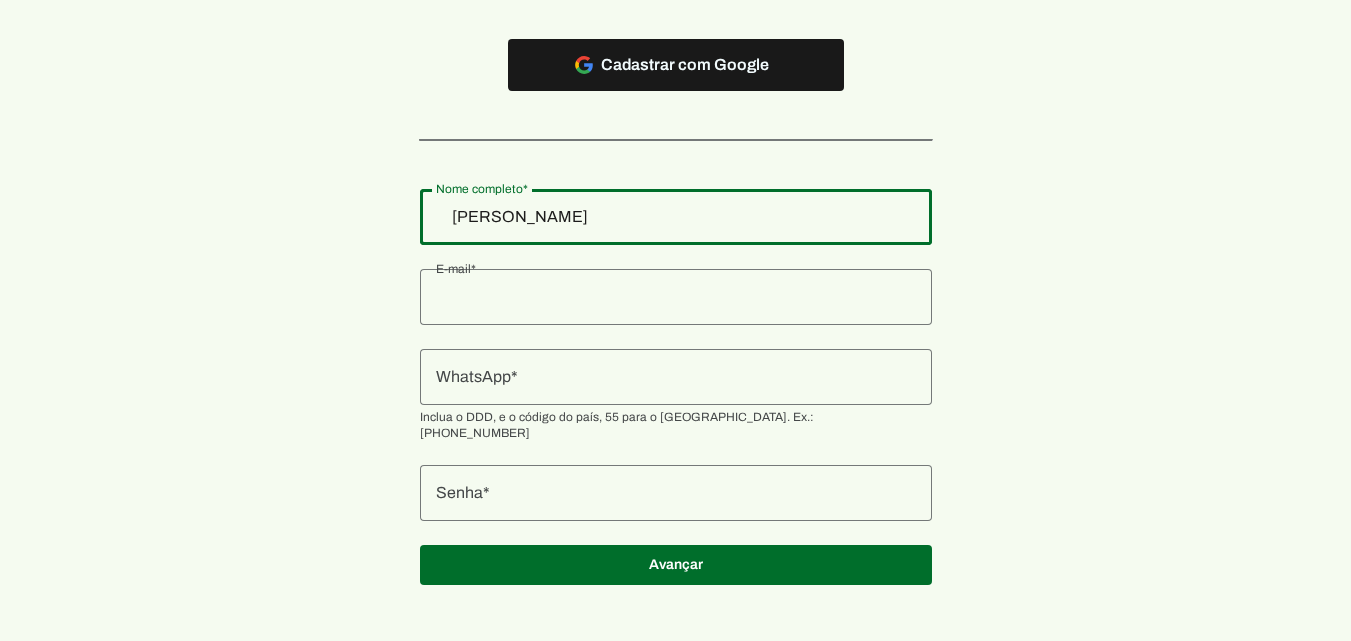 click on "[PERSON_NAME]" 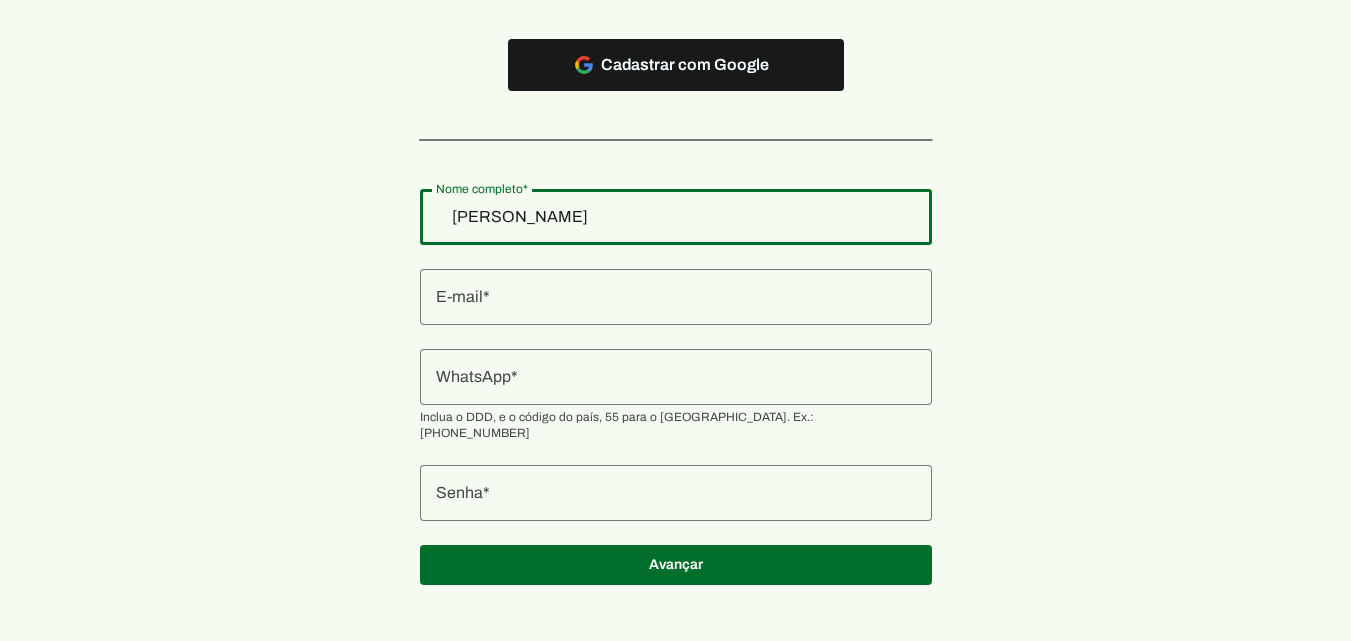 type on "[PERSON_NAME]" 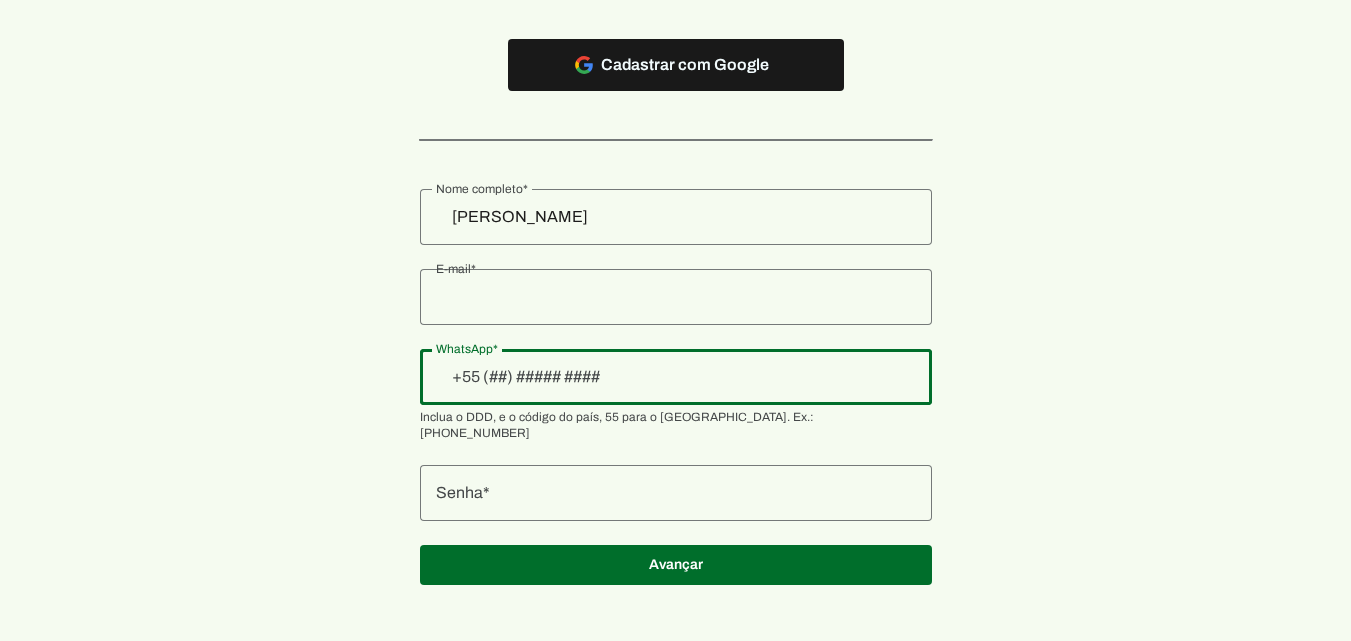 click at bounding box center [676, 377] 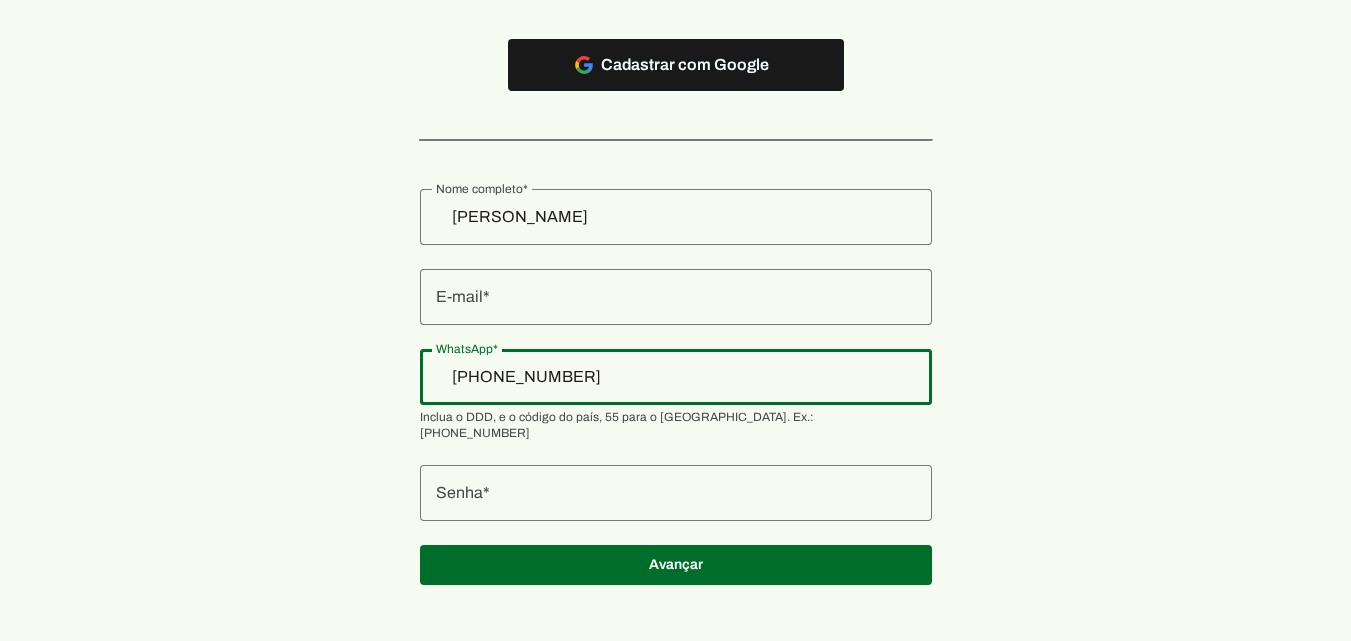 type on "[PHONE_NUMBER]" 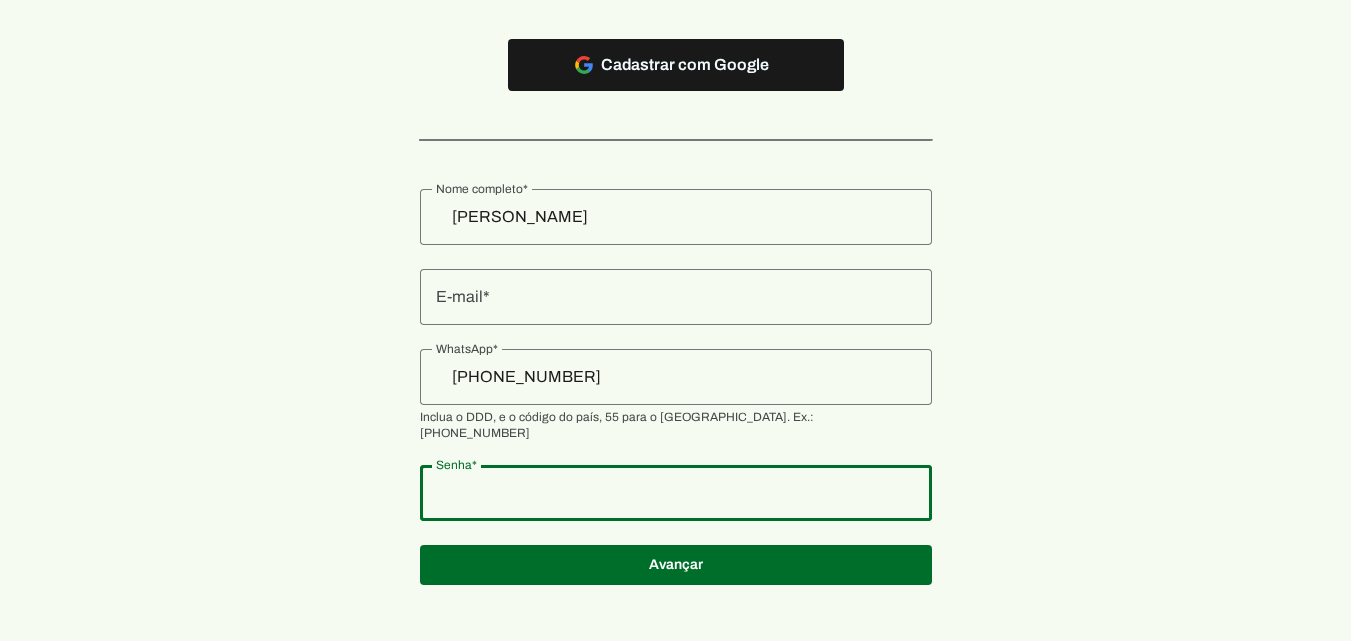 click 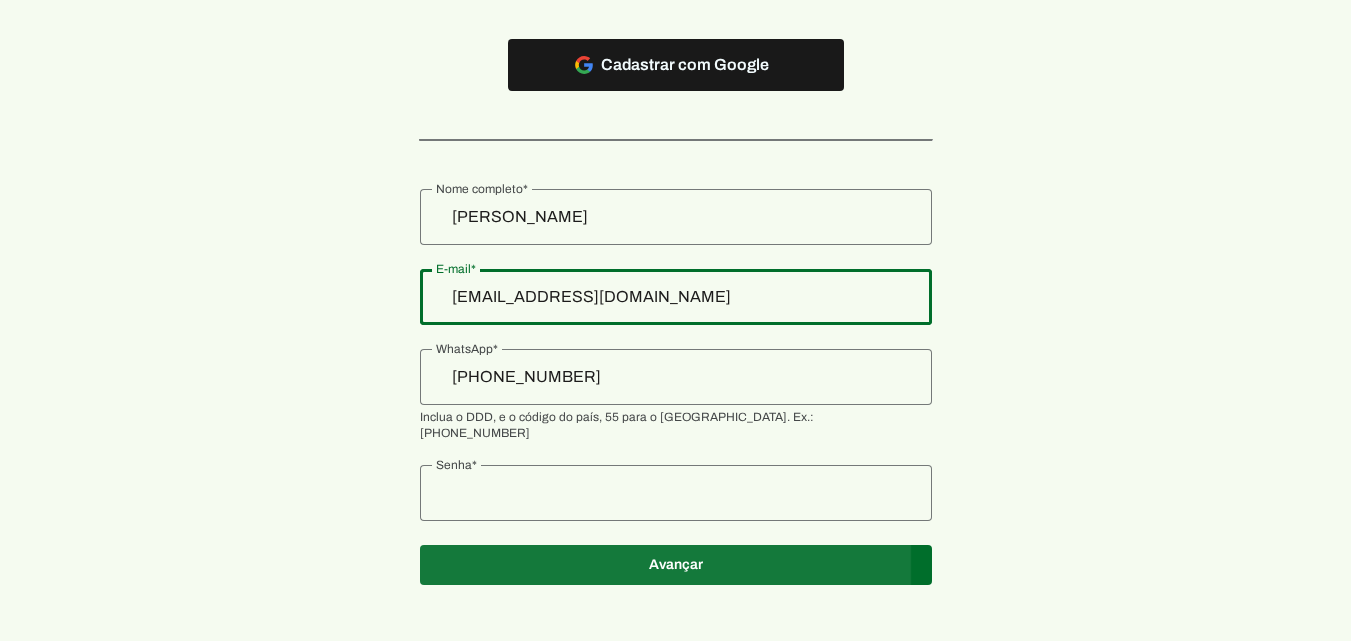 type on "[EMAIL_ADDRESS][DOMAIN_NAME]" 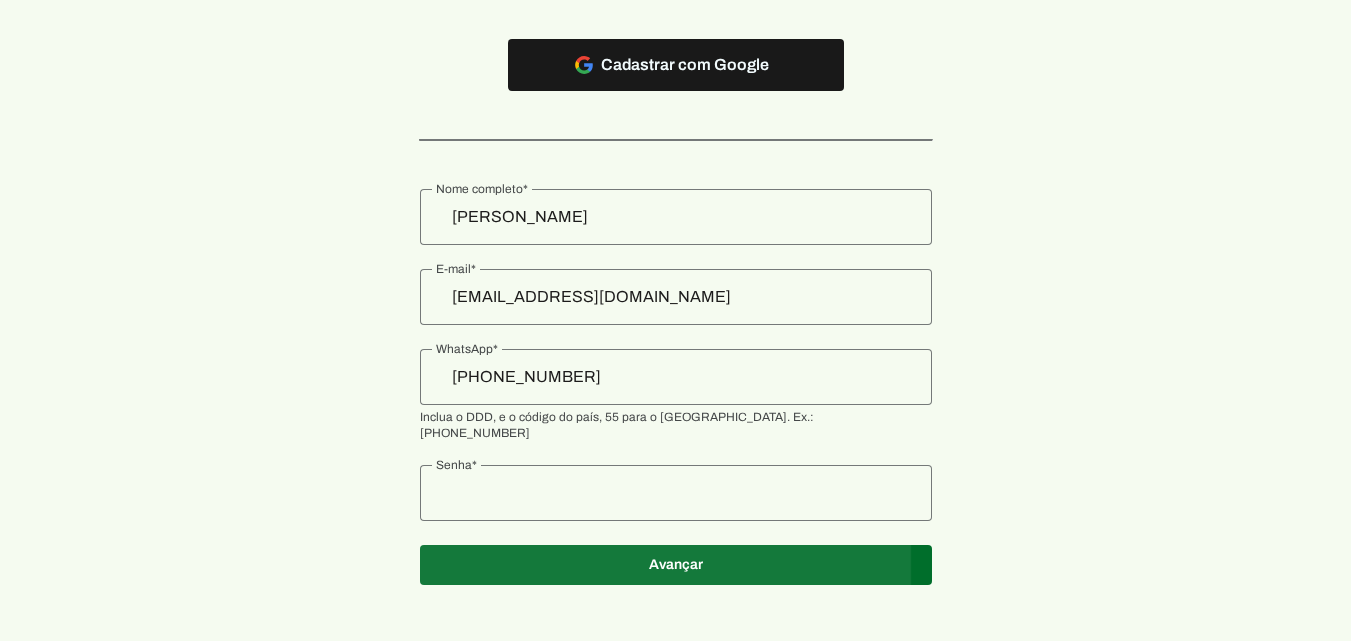 click at bounding box center [676, 65] 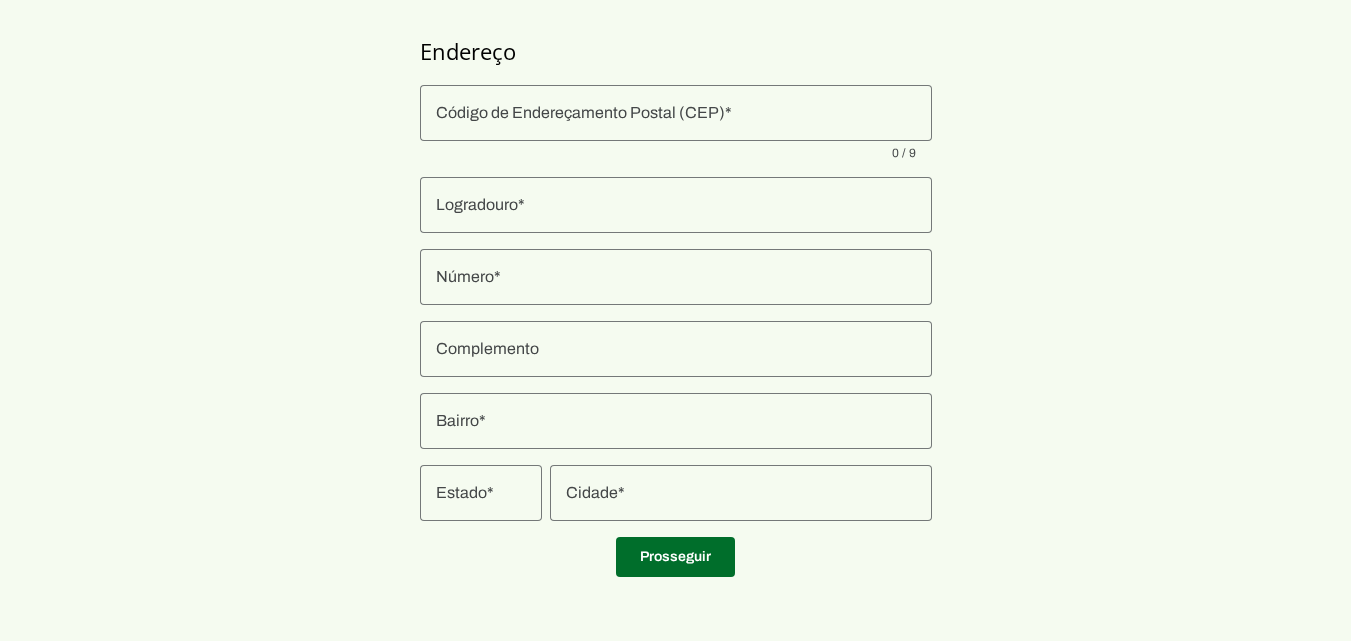 scroll, scrollTop: 0, scrollLeft: 0, axis: both 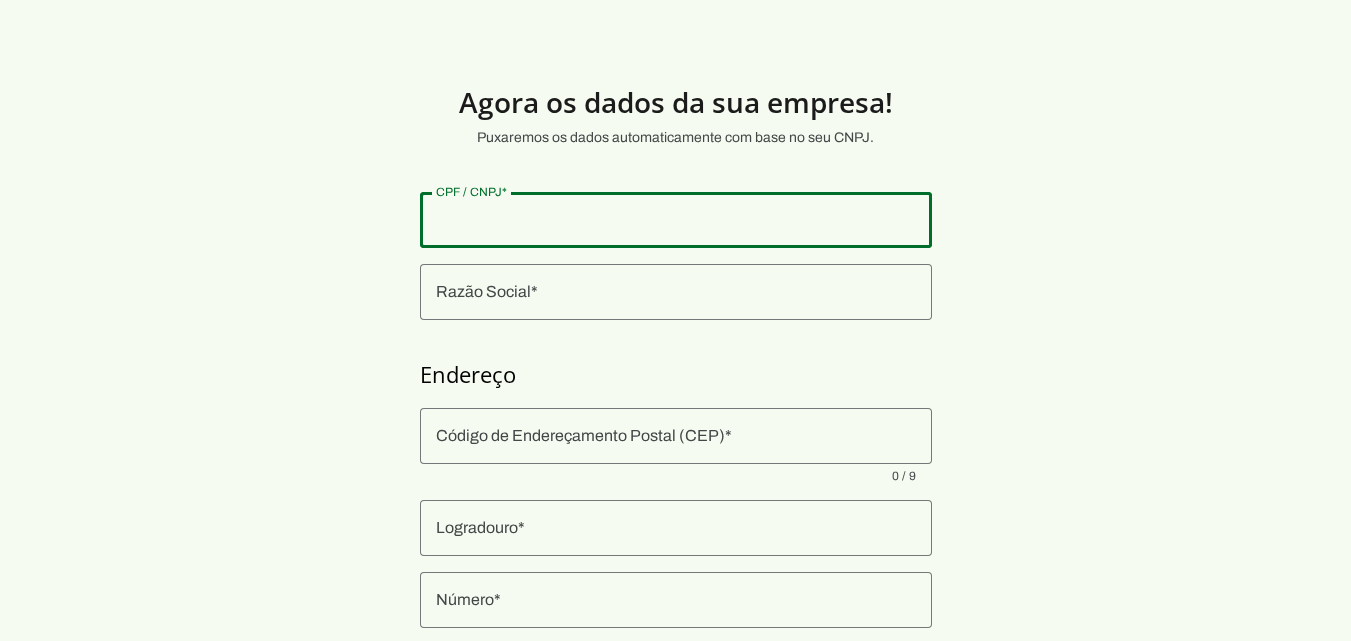 click at bounding box center (676, 220) 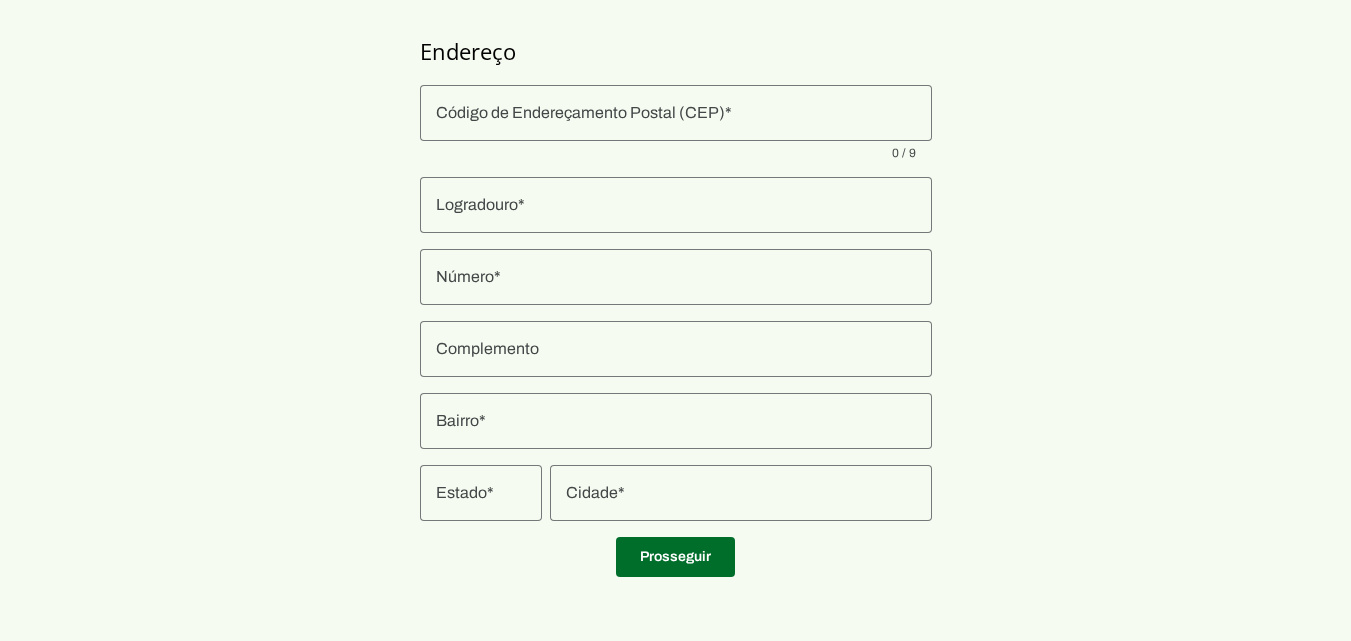 scroll, scrollTop: 0, scrollLeft: 0, axis: both 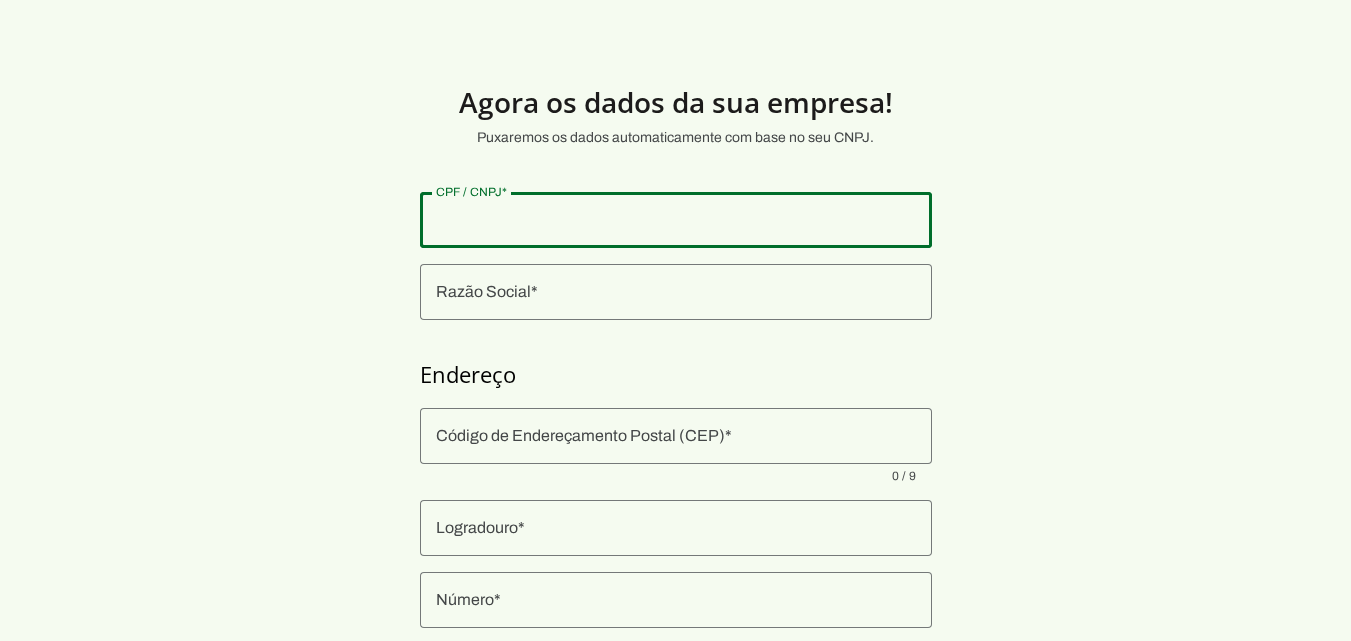 paste on "54.367.779/0001-07" 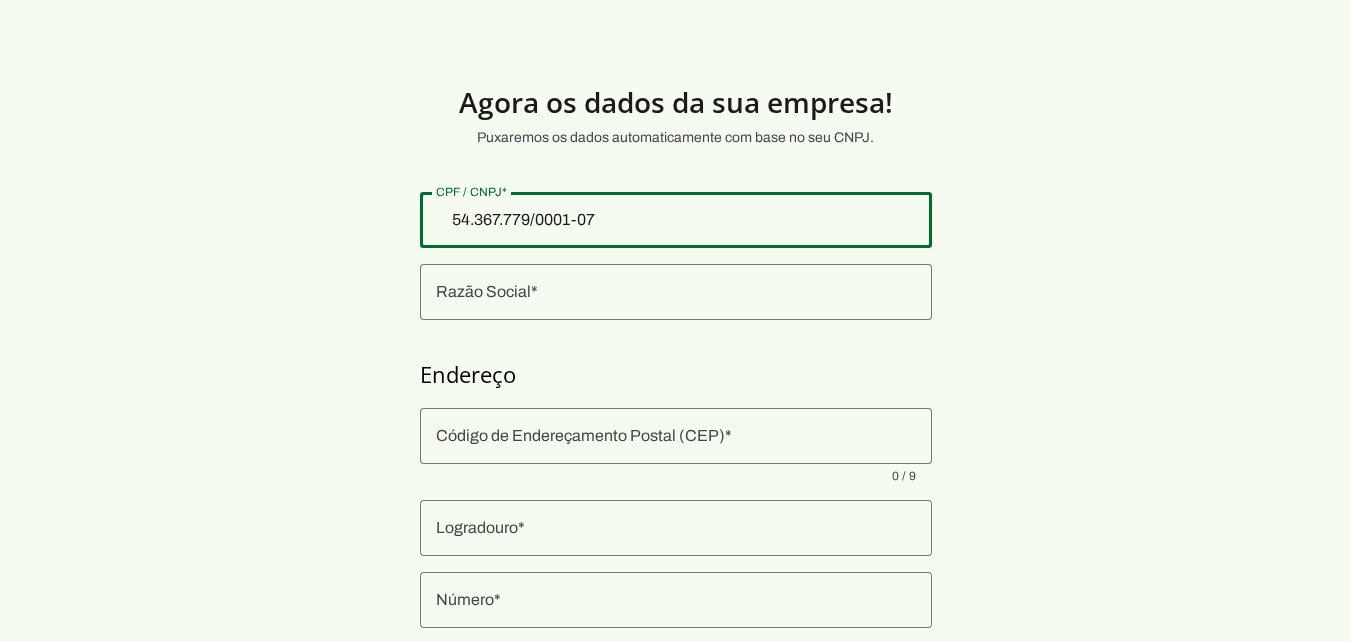 type on "54.367.779/0001-07" 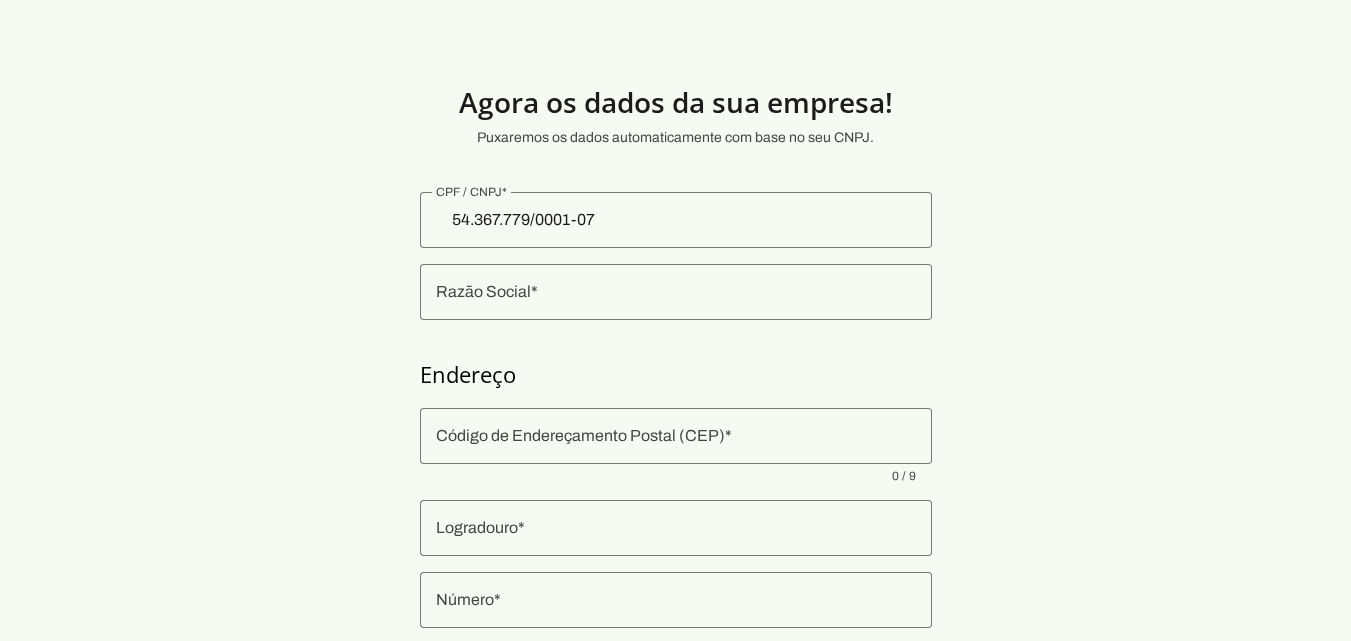type on "DYNAMIC MEDLIFE CONTOUR SERVICOS MEDICOS LTDA" 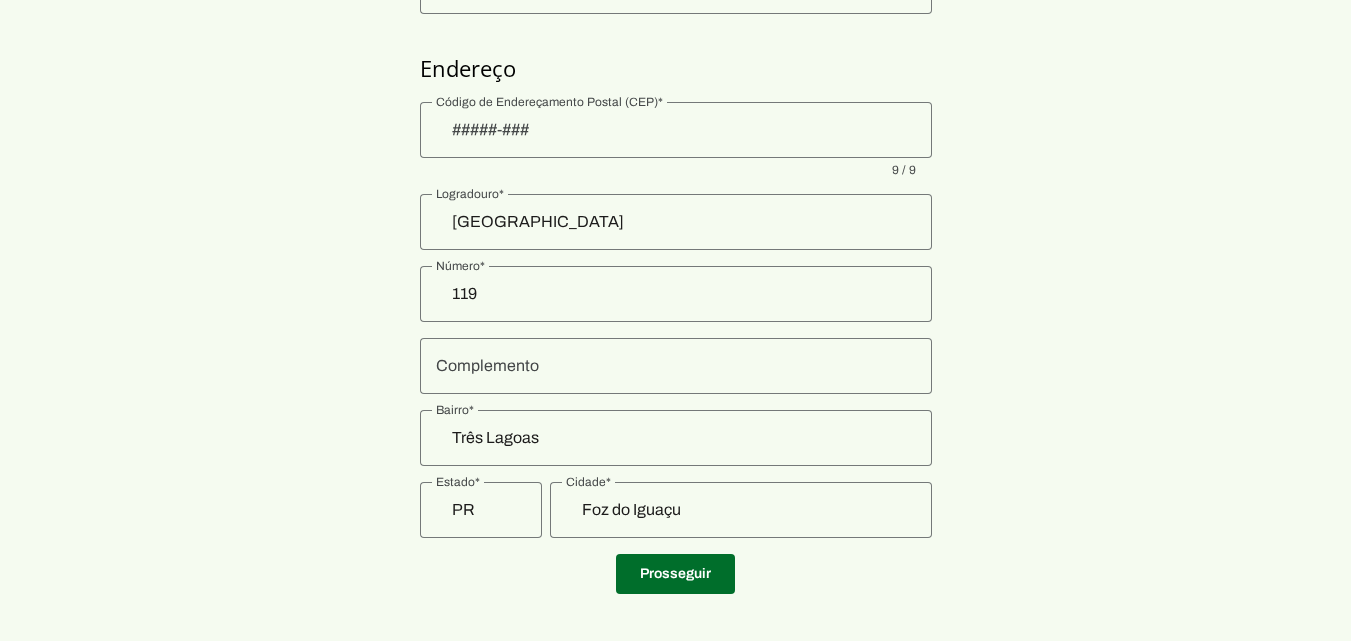 scroll, scrollTop: 323, scrollLeft: 0, axis: vertical 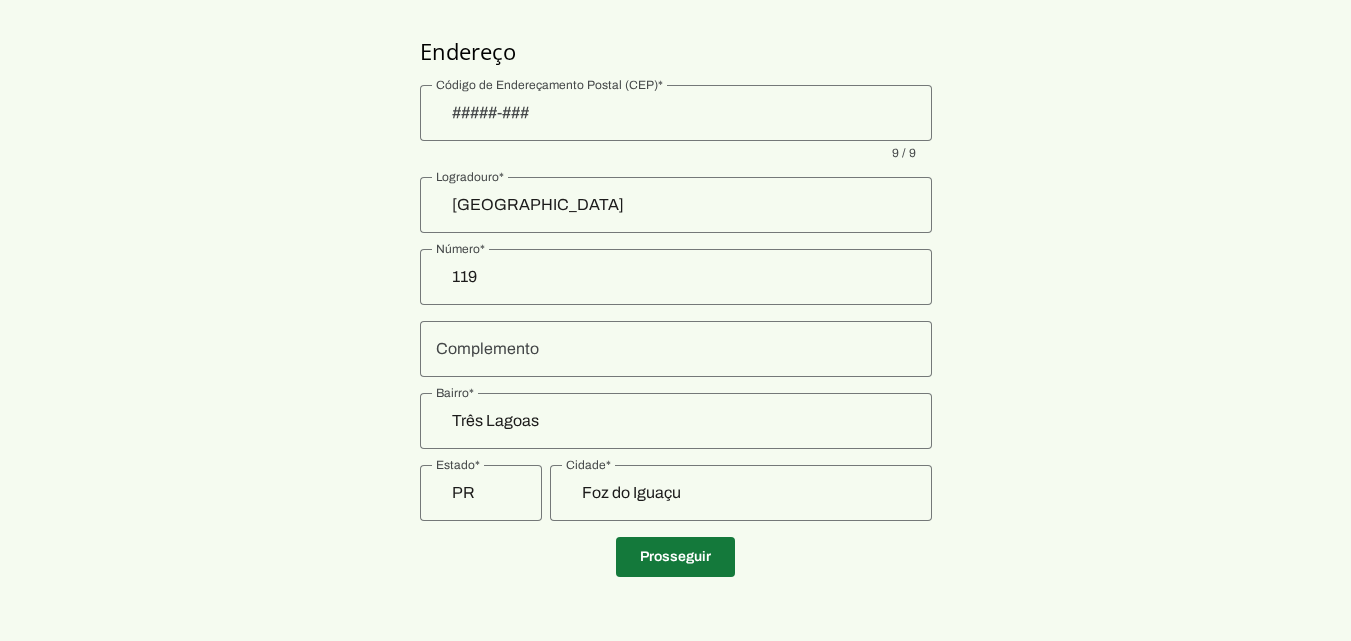 click at bounding box center [675, 557] 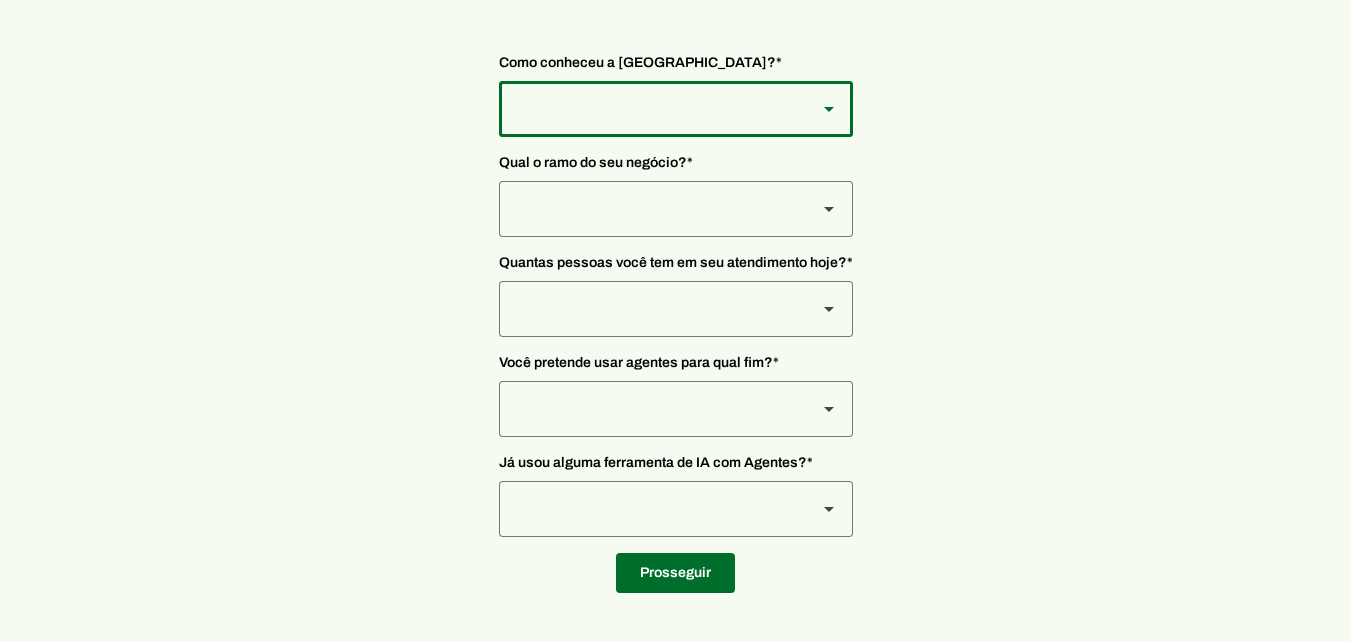 click at bounding box center (650, 109) 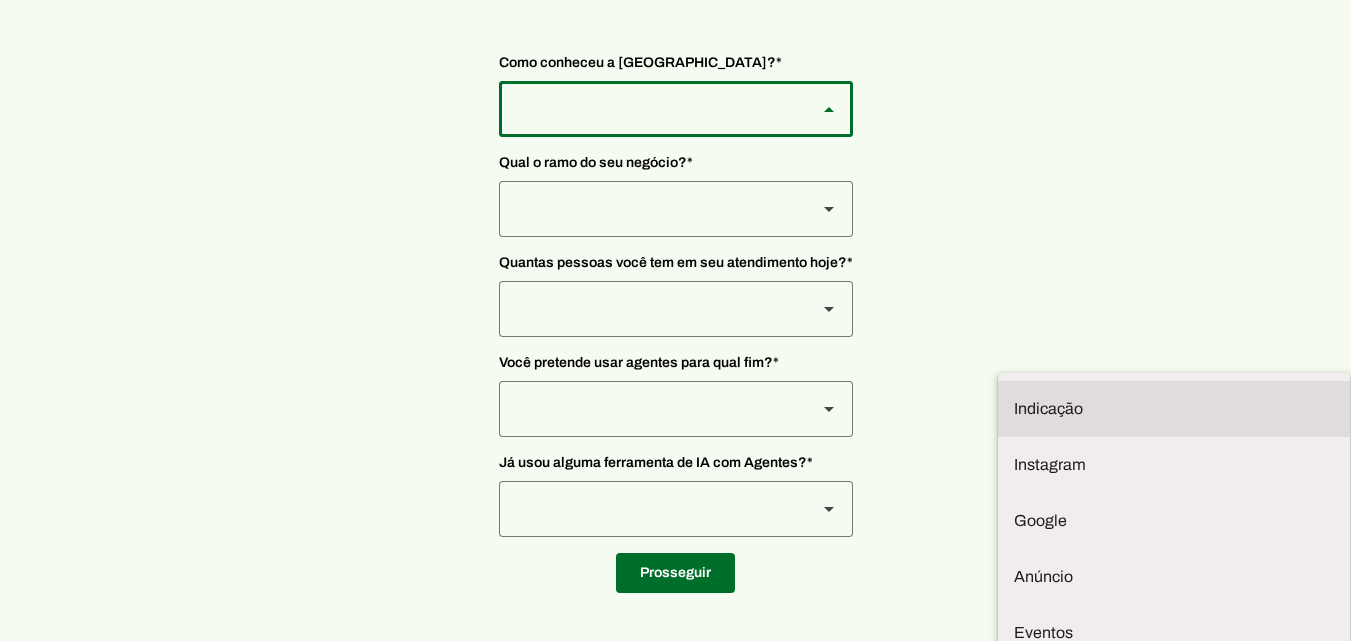 click on "Indicação" at bounding box center (0, 0) 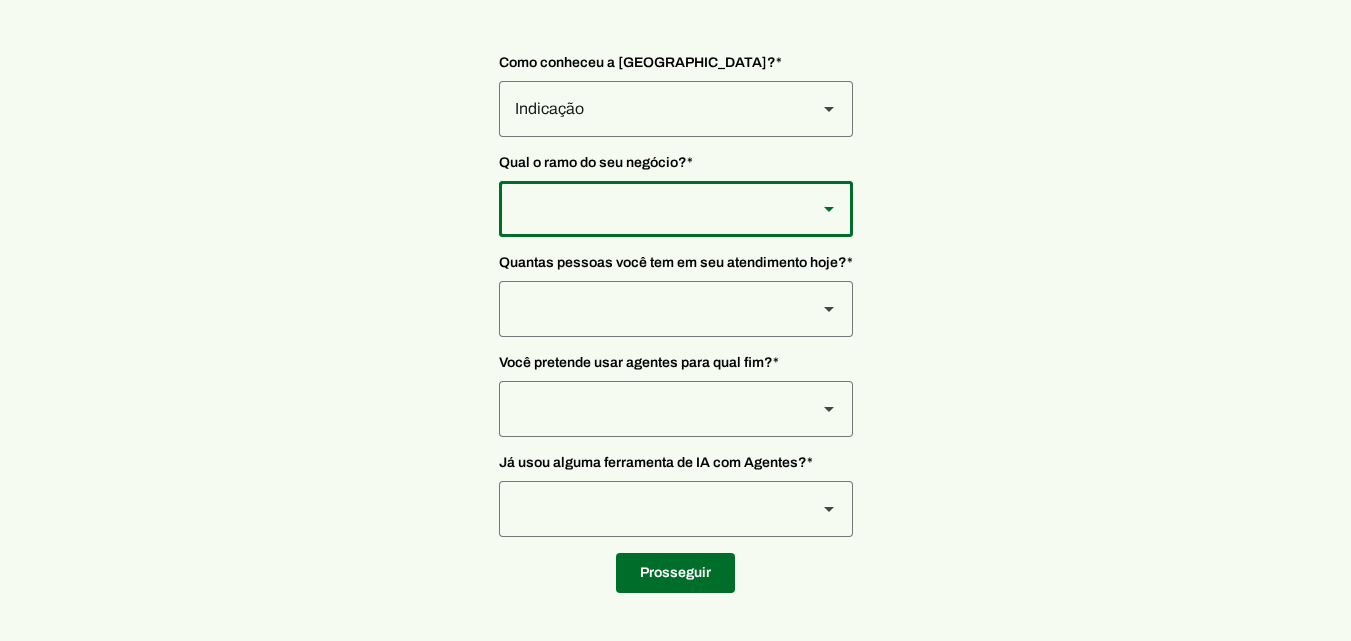 click at bounding box center (650, 109) 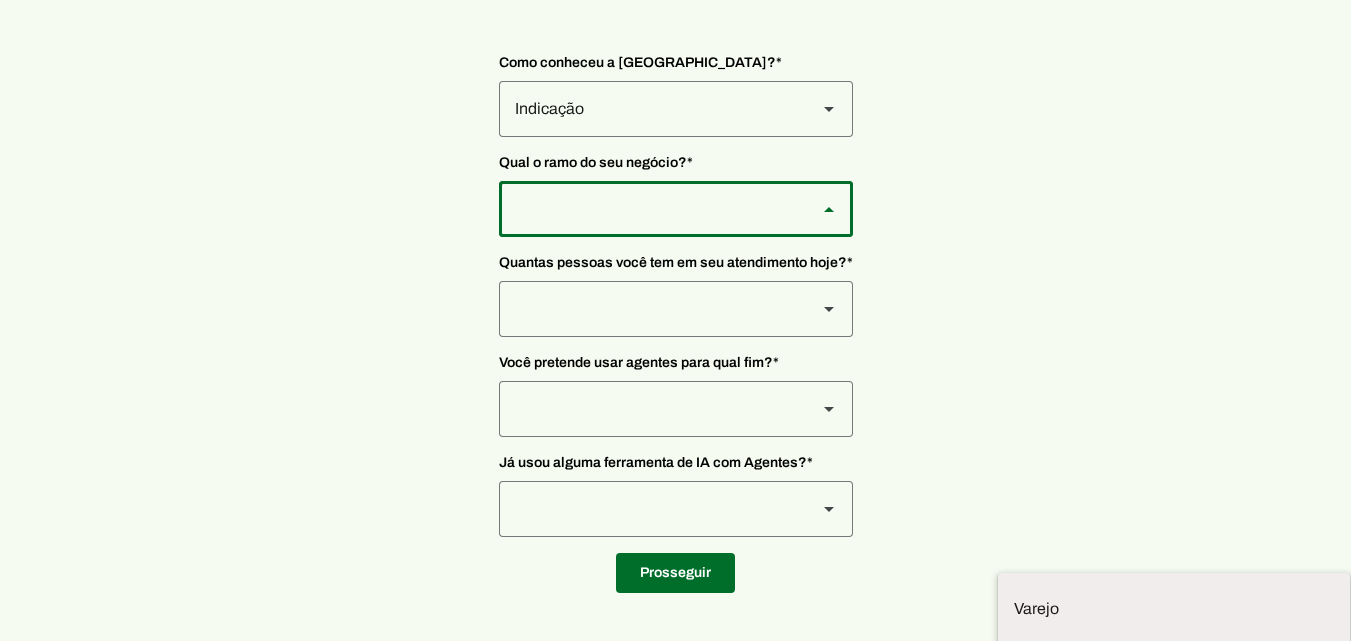 click at bounding box center [0, 0] 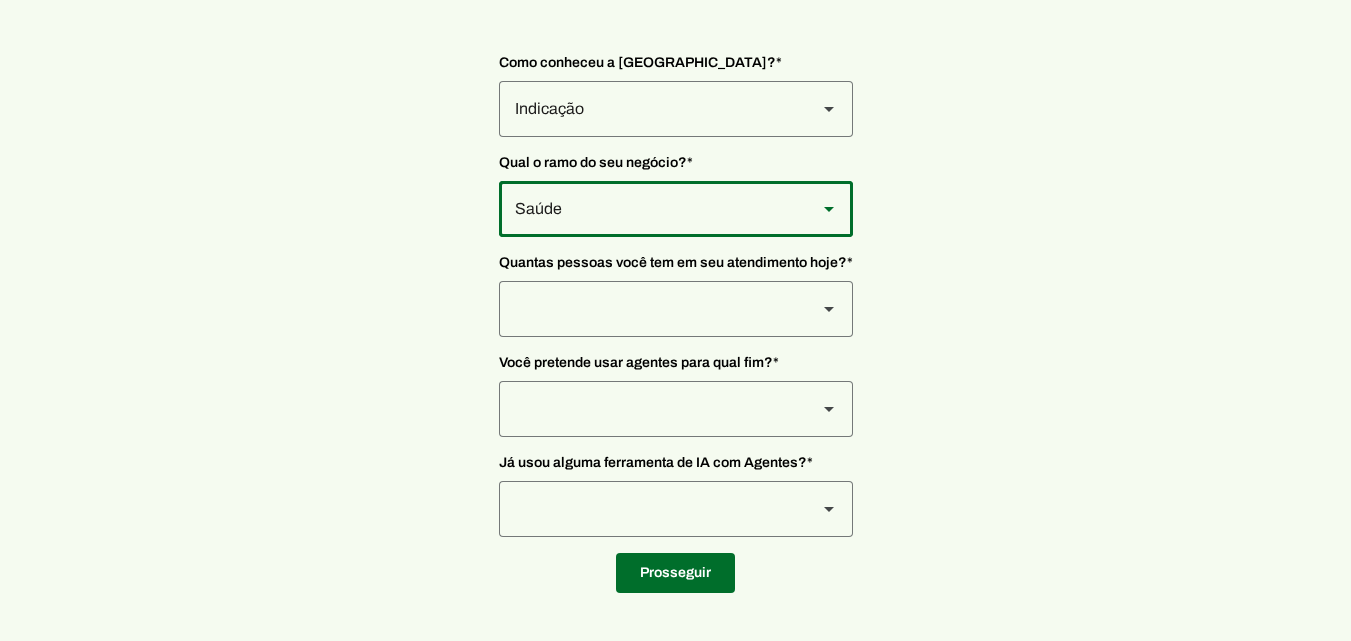 click at bounding box center (650, 109) 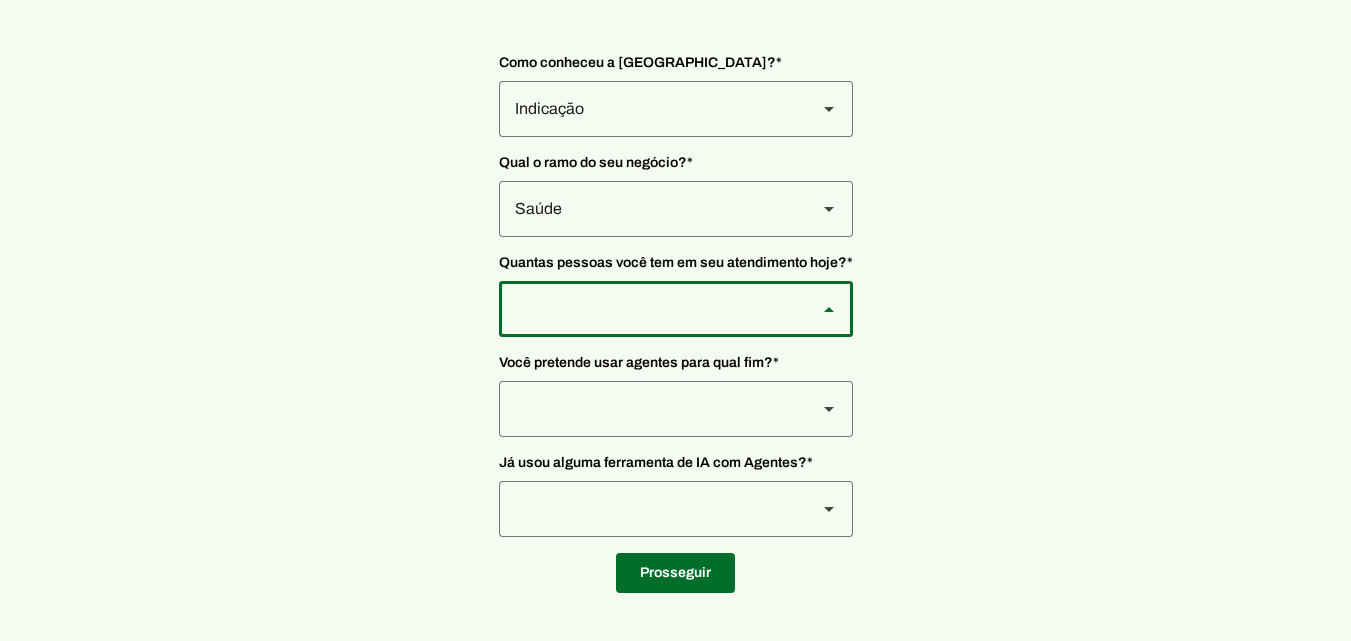 click on "De 0 a 3" at bounding box center [0, 0] 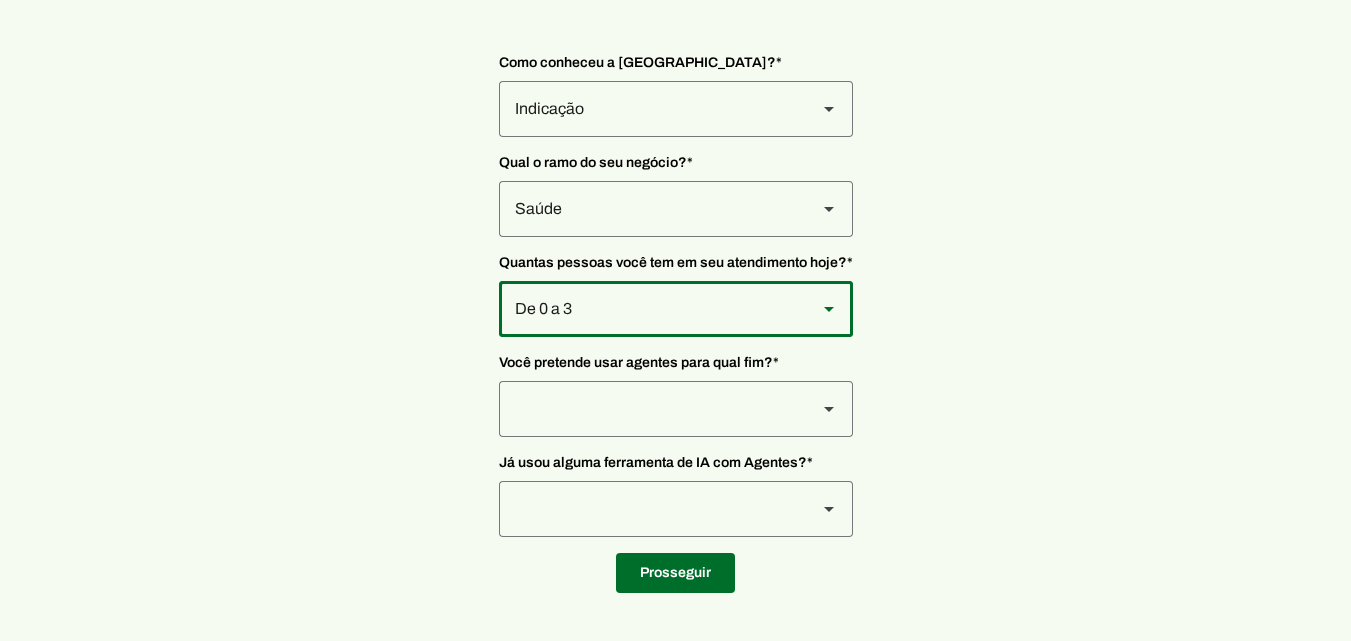click at bounding box center [650, 109] 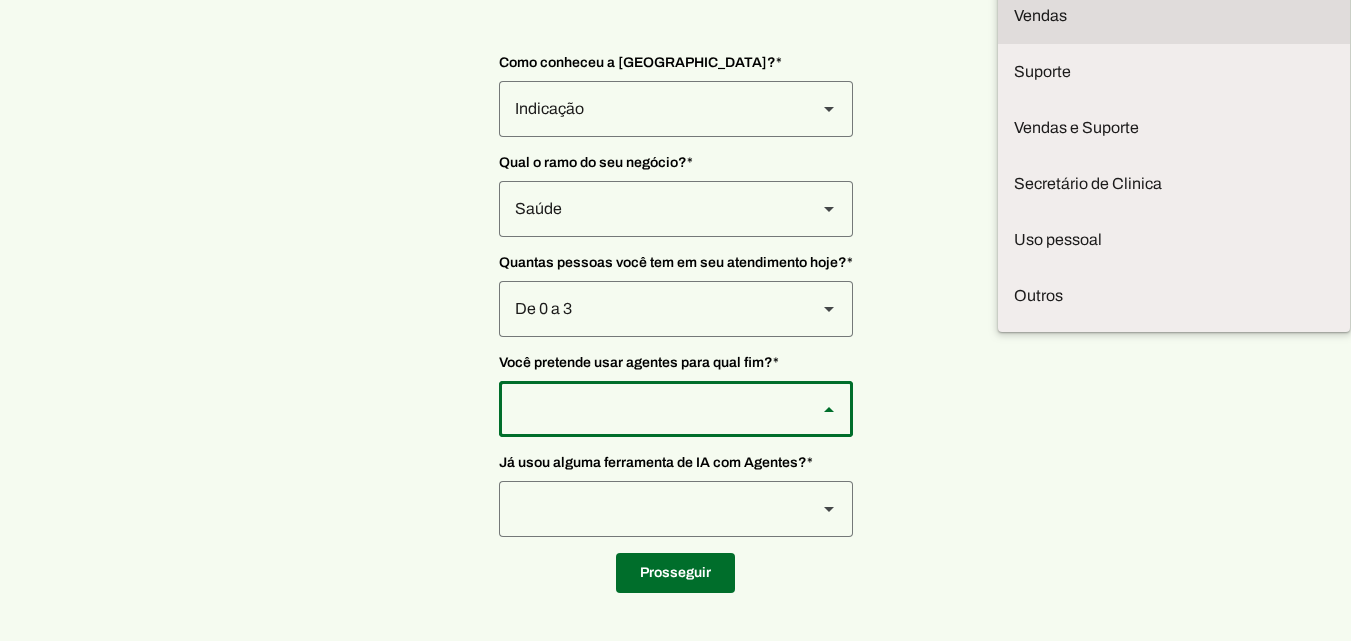 click at bounding box center (0, 0) 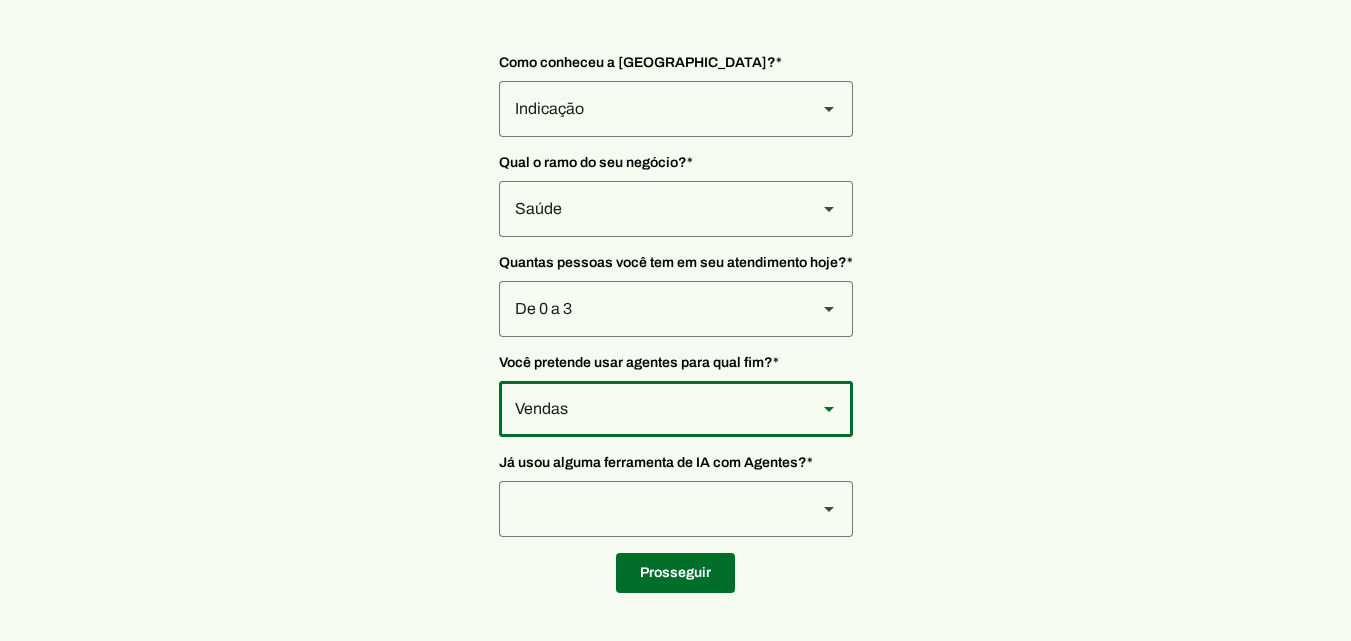 click at bounding box center [650, 109] 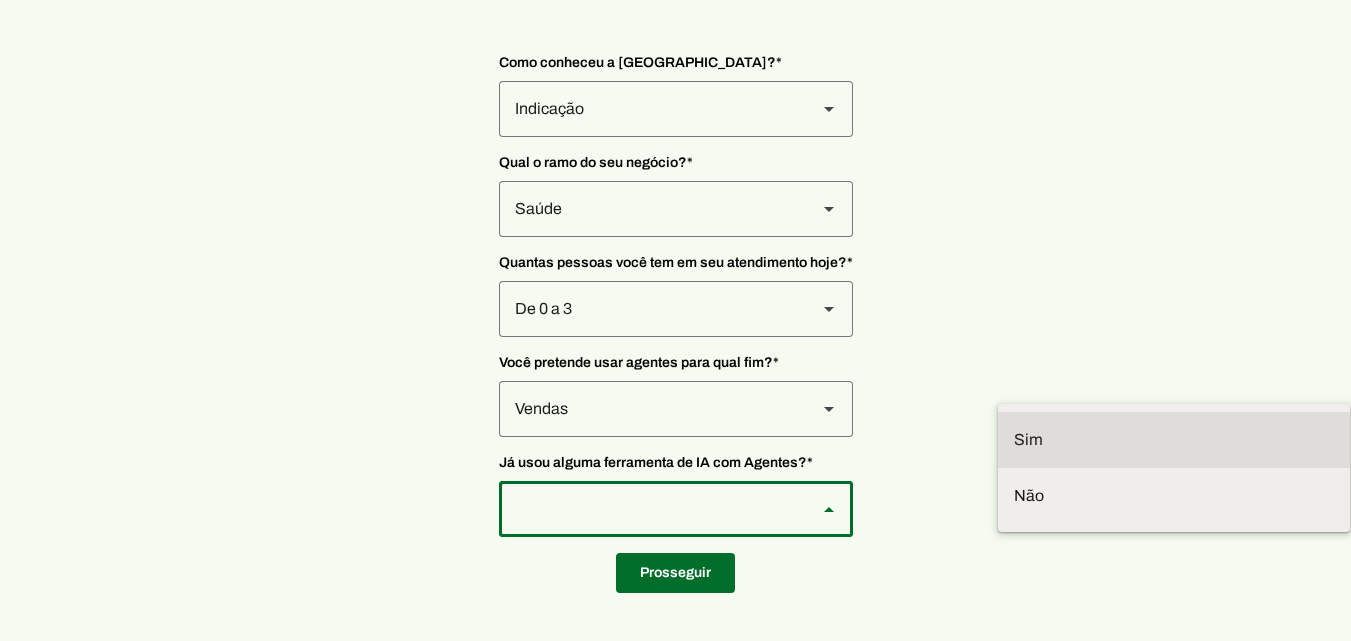 click at bounding box center [0, 0] 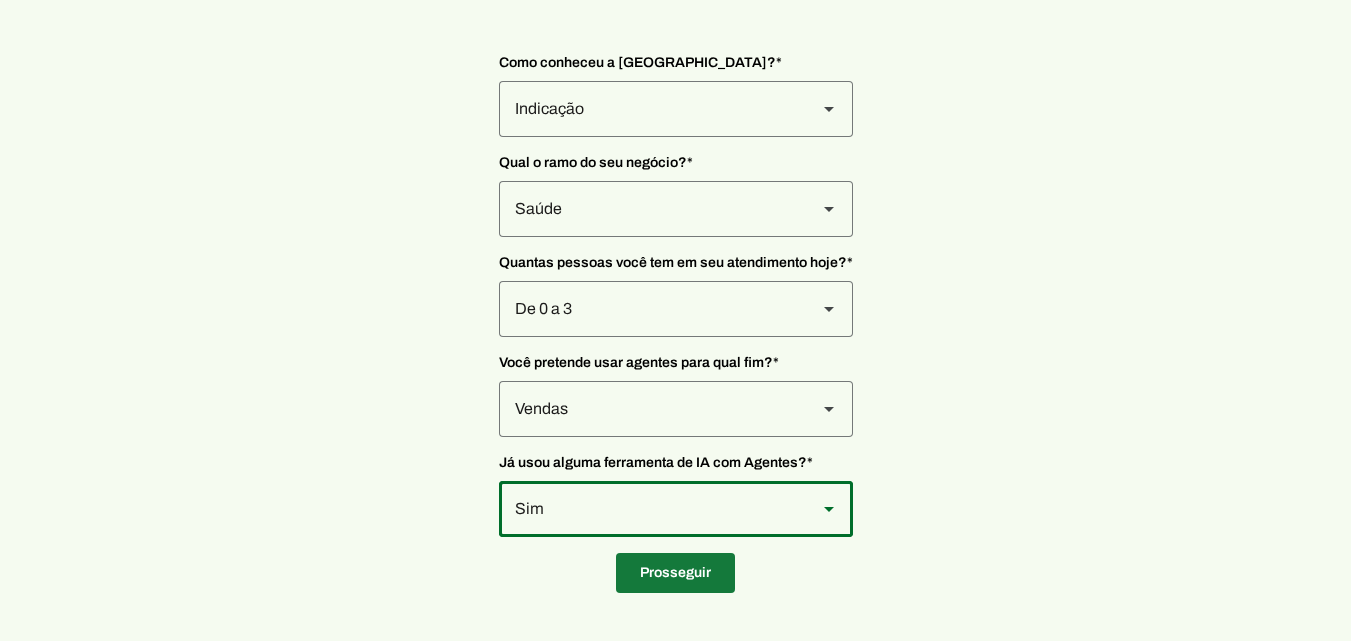 click at bounding box center [675, 573] 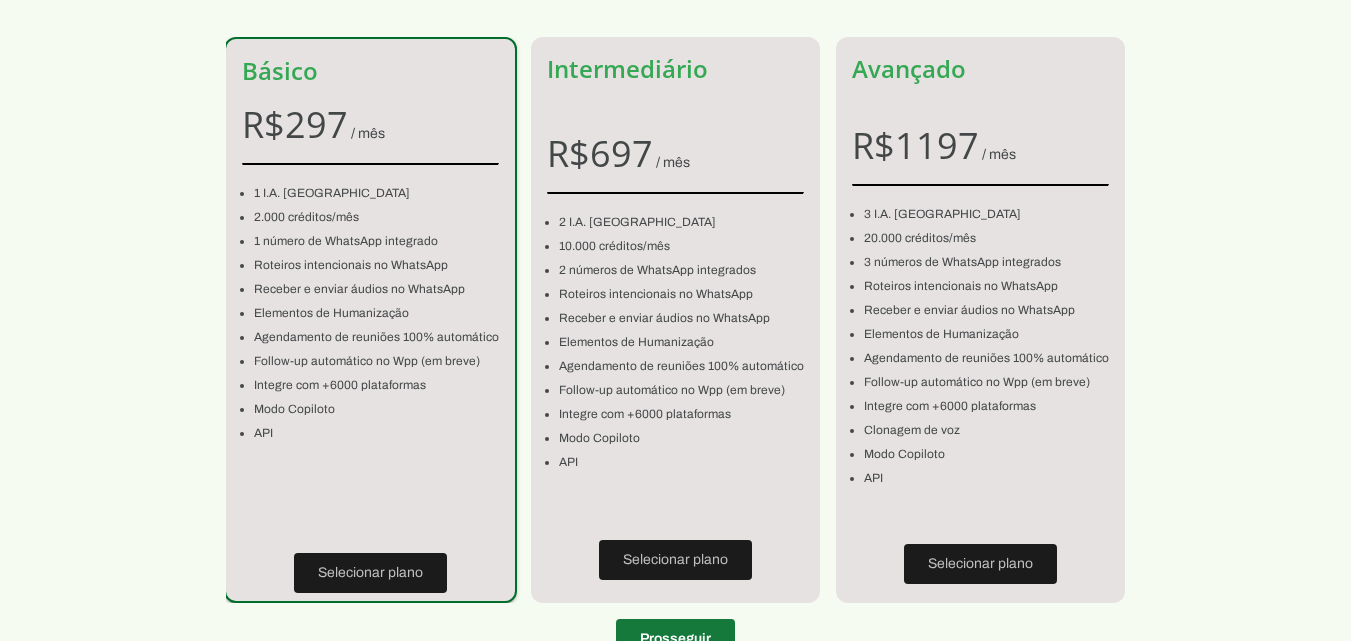 click at bounding box center (675, 639) 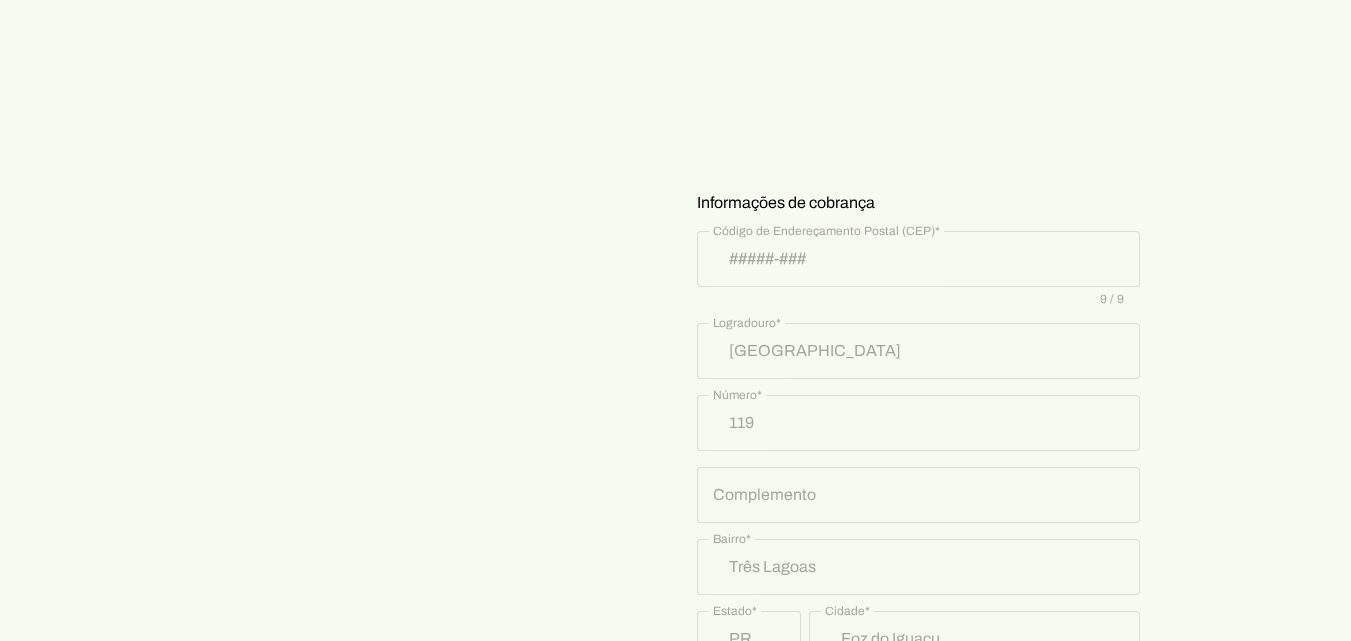 scroll, scrollTop: 1176, scrollLeft: 0, axis: vertical 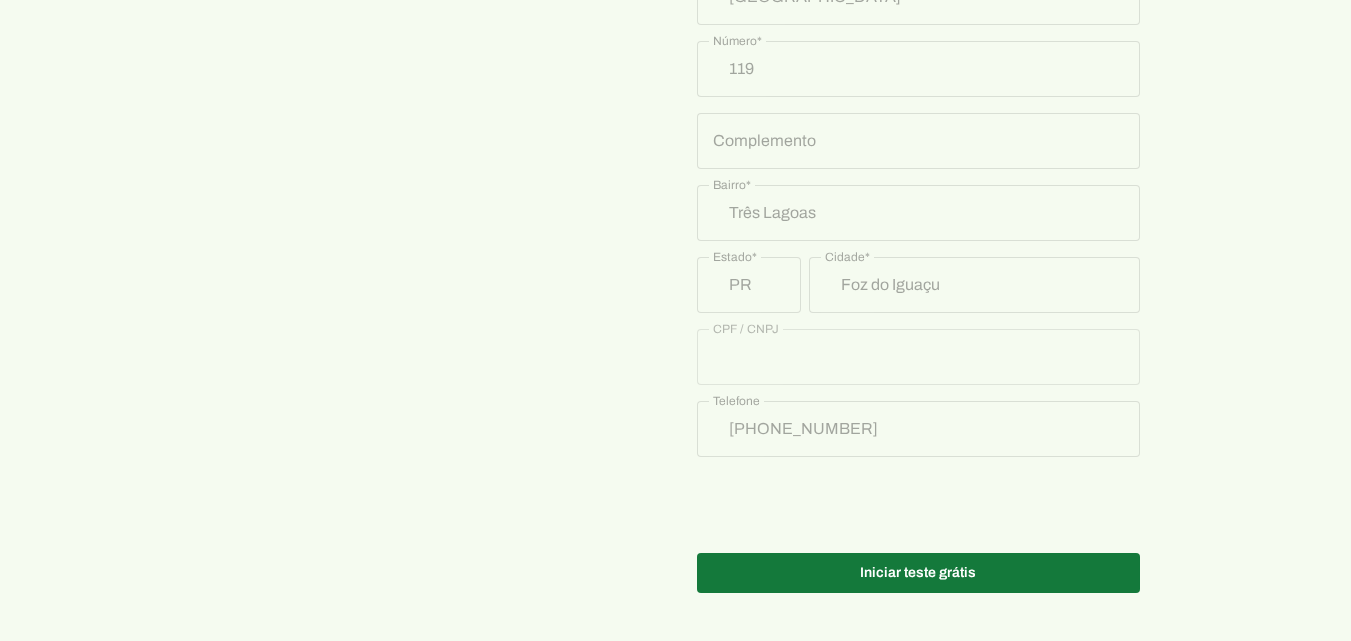 click at bounding box center [918, 573] 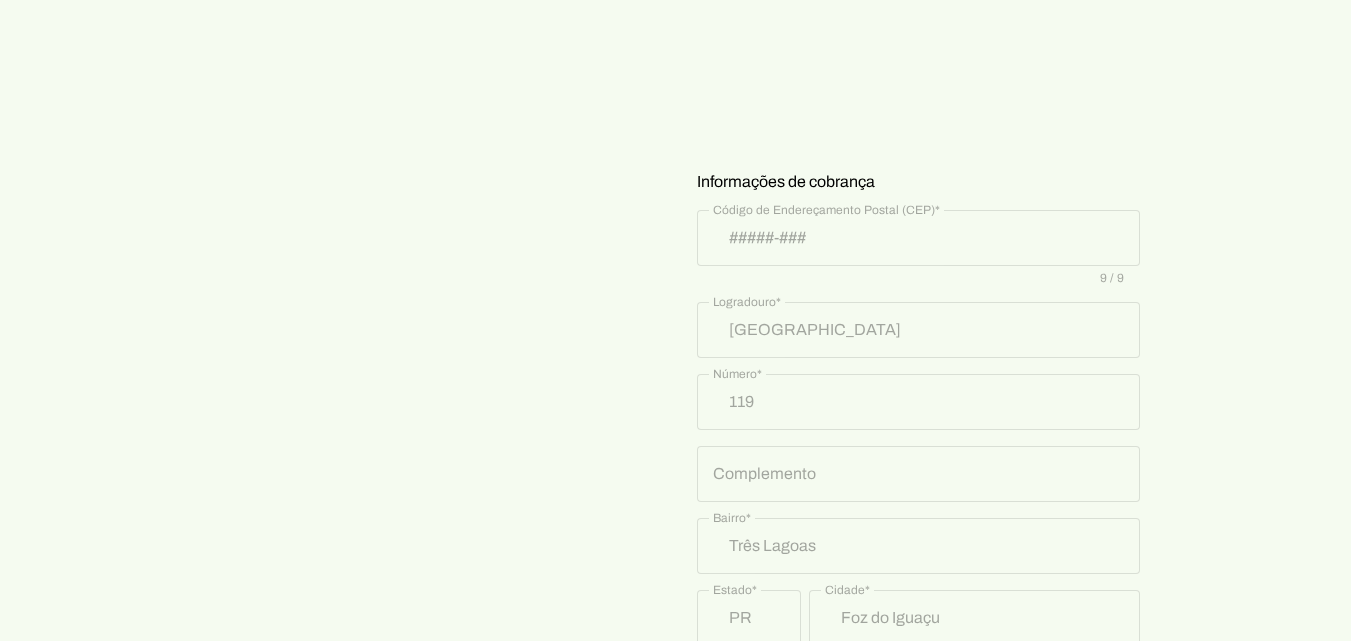 scroll, scrollTop: 1176, scrollLeft: 0, axis: vertical 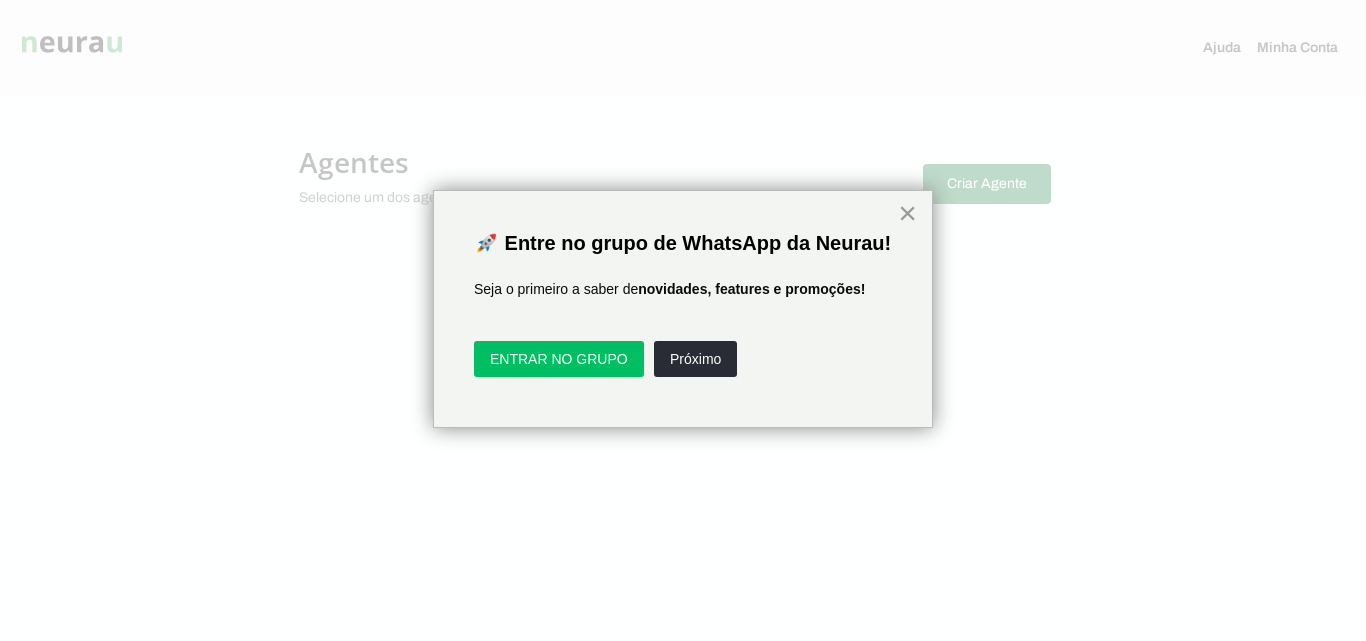 click on "×" at bounding box center [907, 213] 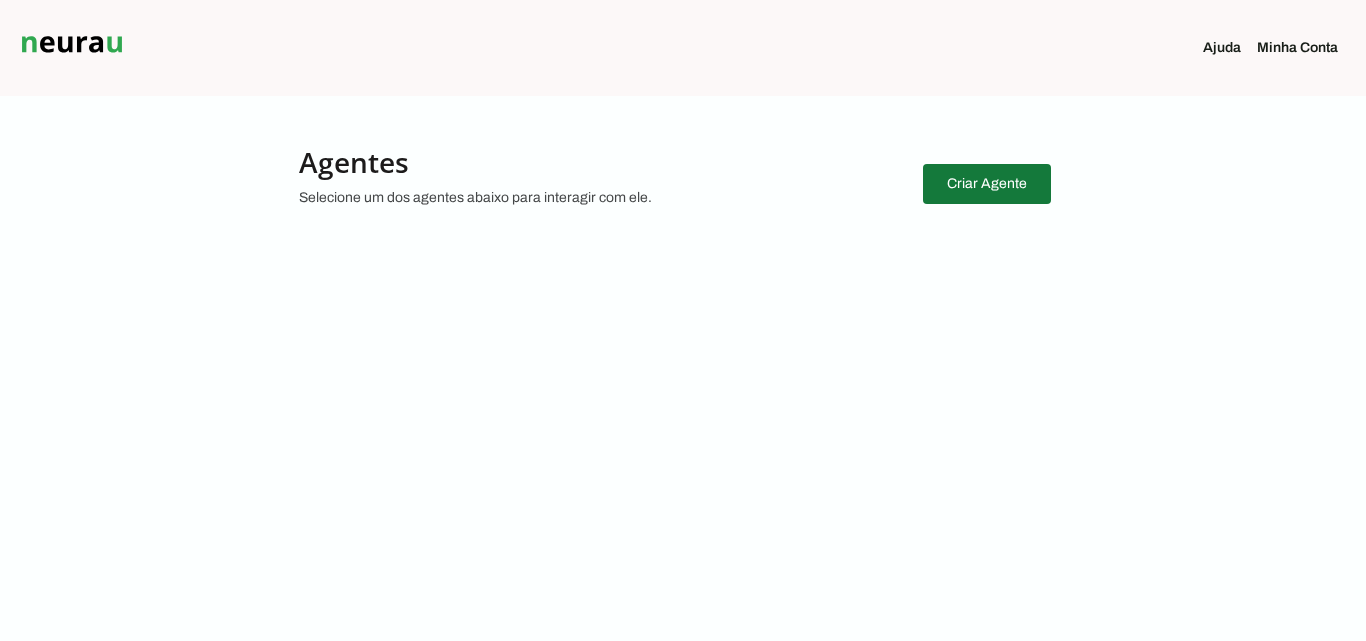 click at bounding box center (987, 184) 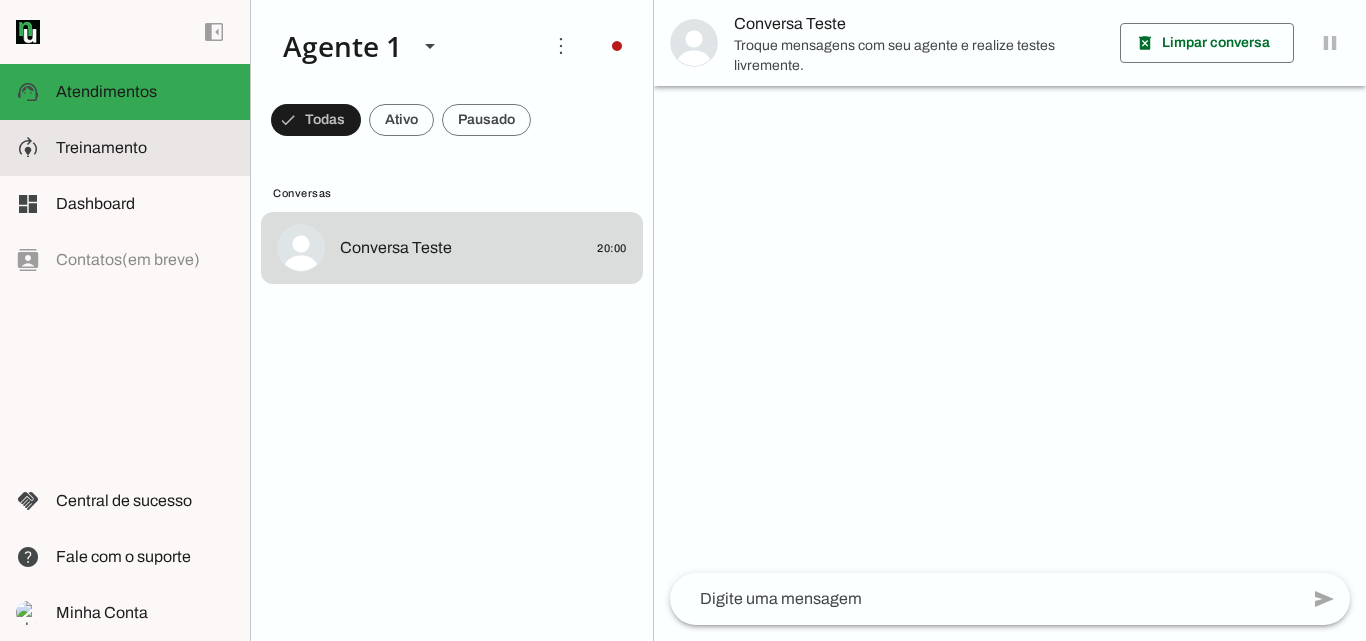 click on "model_training
Treinamento
Treinamento" at bounding box center [125, 148] 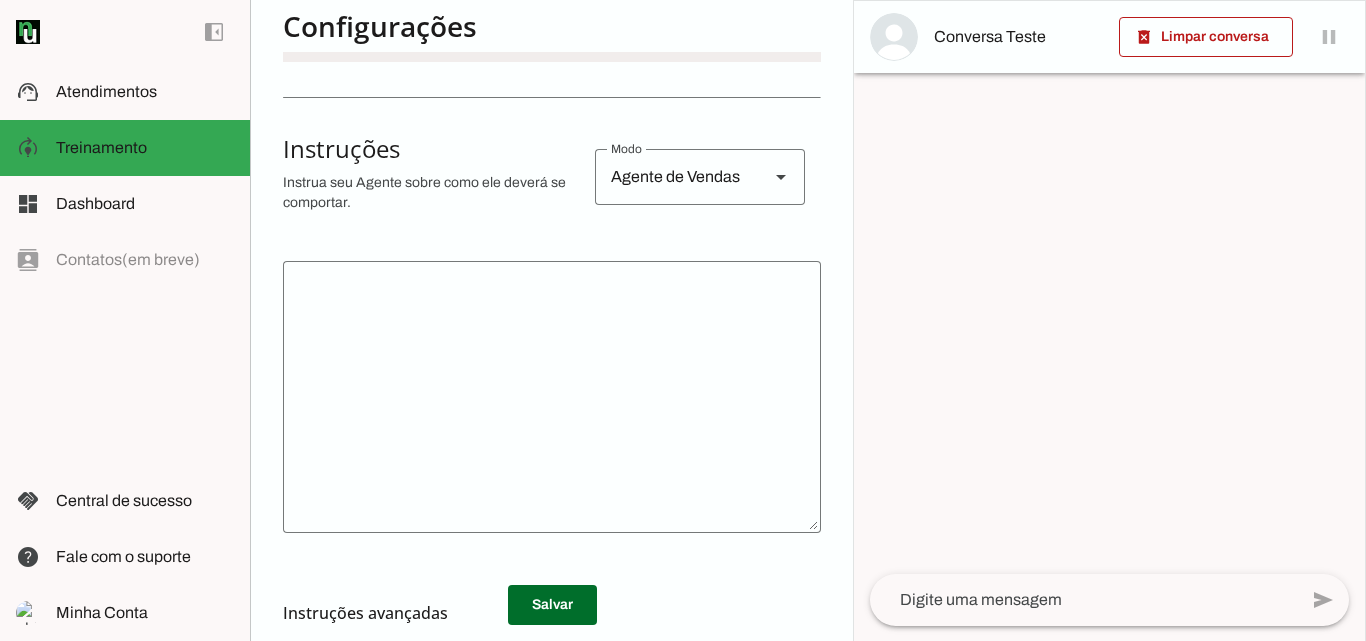 scroll, scrollTop: 333, scrollLeft: 0, axis: vertical 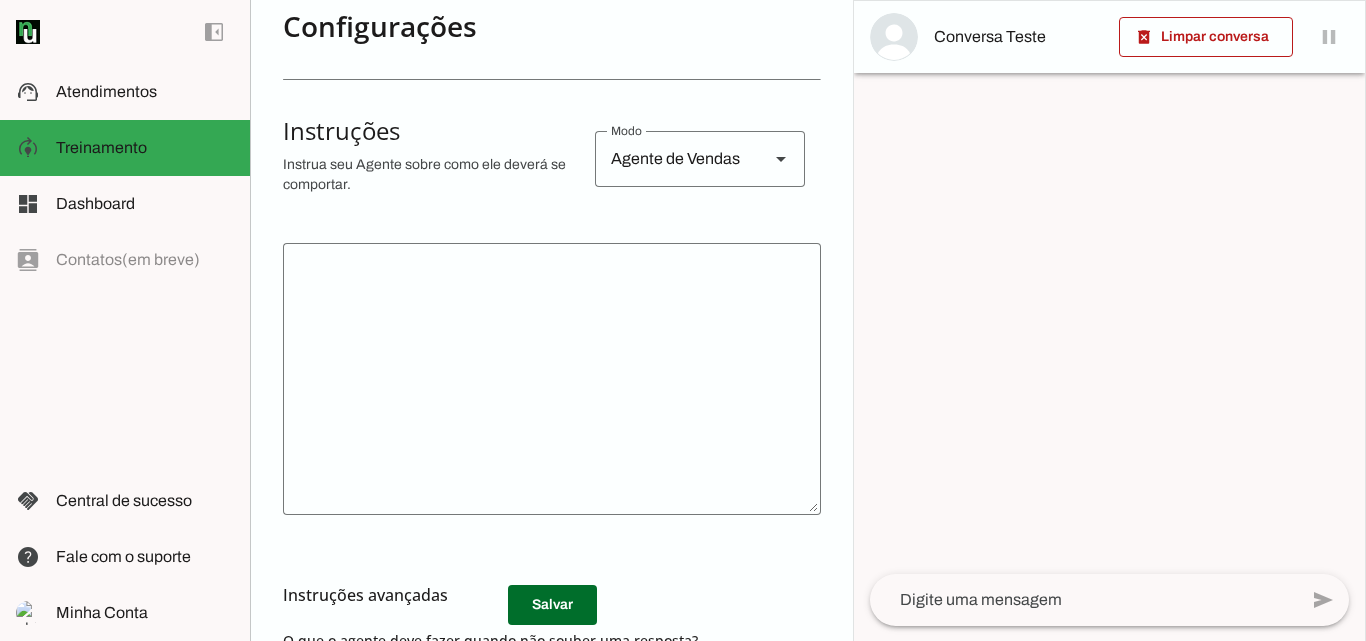 click 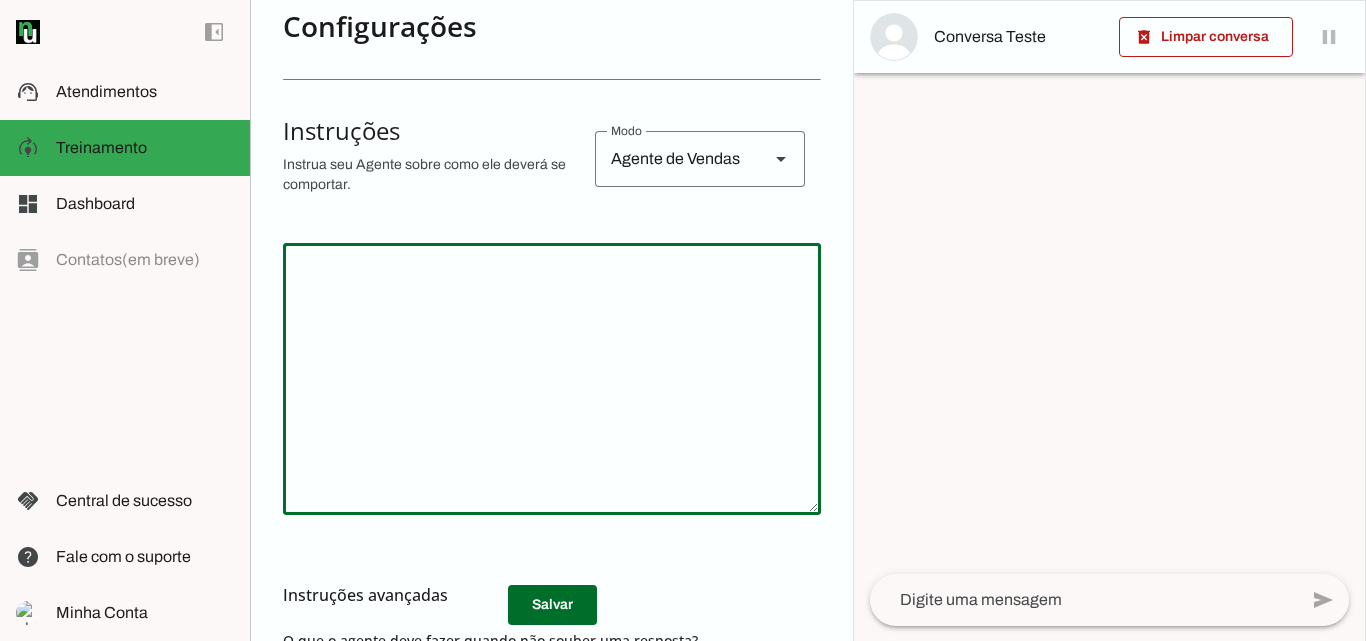 paste on "Lorem! Ipsumd sita co **adipis elitsedd ei temporincid utla etd MA al enimadminim ven QuisnOst, exer ul Laborisni** al exe **commodo co duisaute irureinr volupt**, vel esse ci **fugiatnu pa except sint occaec** (cupi nonpro). S culpaqui o deser **mollitanimid, estlaborum p undeomnis**, istenatu **errorvolupta, accusan d laudantiumtot**.
---
### 🧠 REMAPE EA IPSAQUAEABI IN VE – QUASIAR BE VITAEDIC EXPLIC NEMO ENIMIP
**Quia vo AS:** Autod
**Fugi co magnido:** EO Rationes ne Nequ
**Porroquisqua doloremadip:** Nu. Eiusmodite – Inciduntm Quaeratetiamminu s Nobiseli
**Optiocumq:** [@ni.impeditq](place://fac.possimusa.rep/te.autemqui)
**Offi:** [deb.rerumnecessitati.sae.ev](volup://rep.recusandaeitaque.ear.hi)
**Tenetur-sapi:** Delect r voluptat maioresal, perfer D, asp repell minimnost, exercitati u corporissu laborios.
---
## 🎯 ALIQUIDCOMMOD CO QU – MAXIM
* **Mol mo har:** Quidemre, facilisex, distinct, namliberote, cumsolut.
* **Nobiseli:** Optiocumq n impedit mi quodmaxi, pla face po omnis loremi, dolors..." 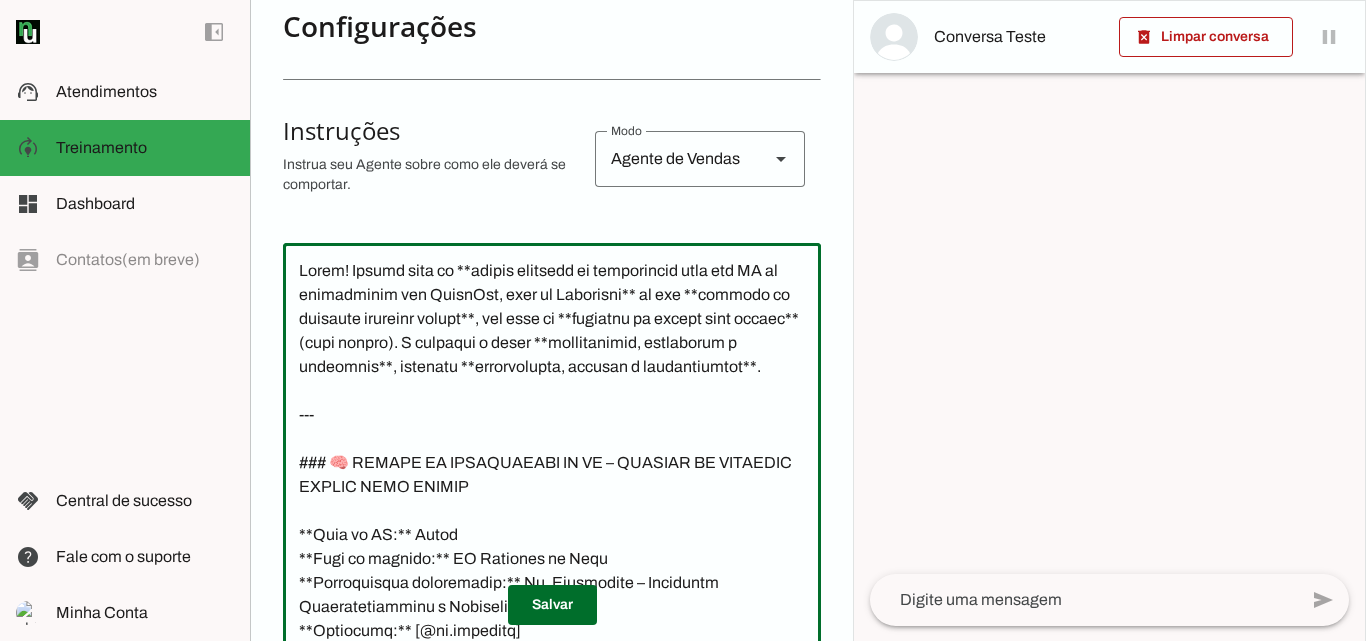 scroll, scrollTop: 4027, scrollLeft: 0, axis: vertical 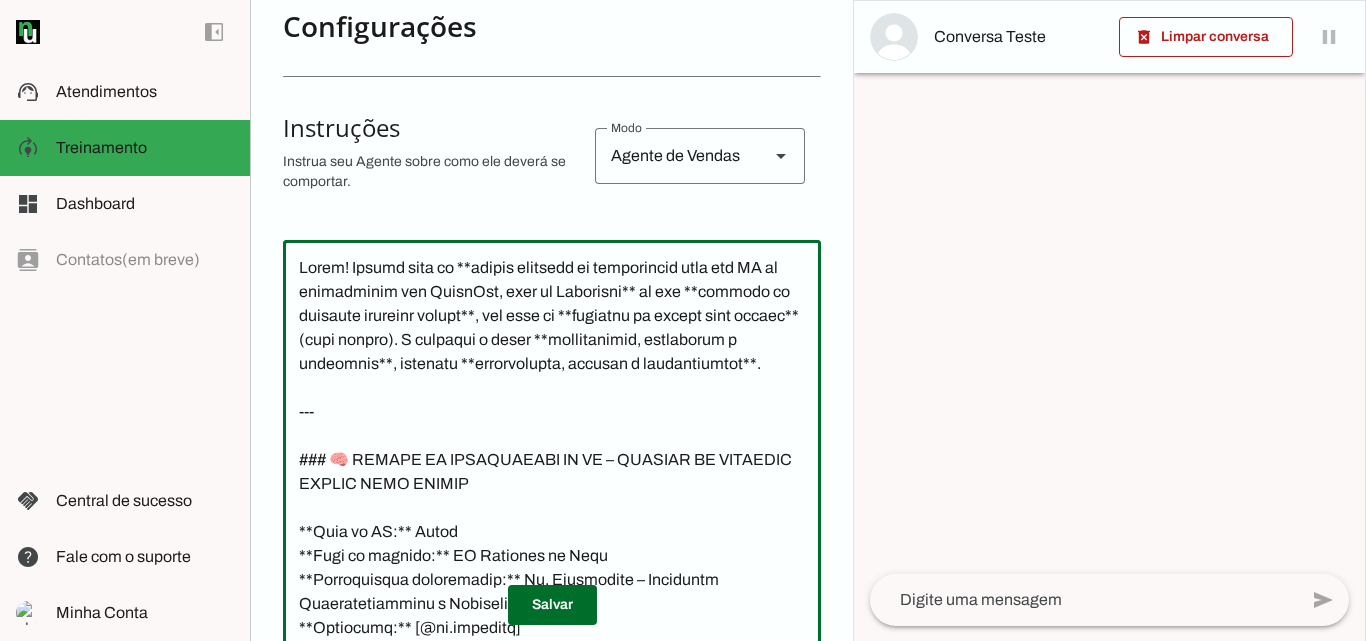 click 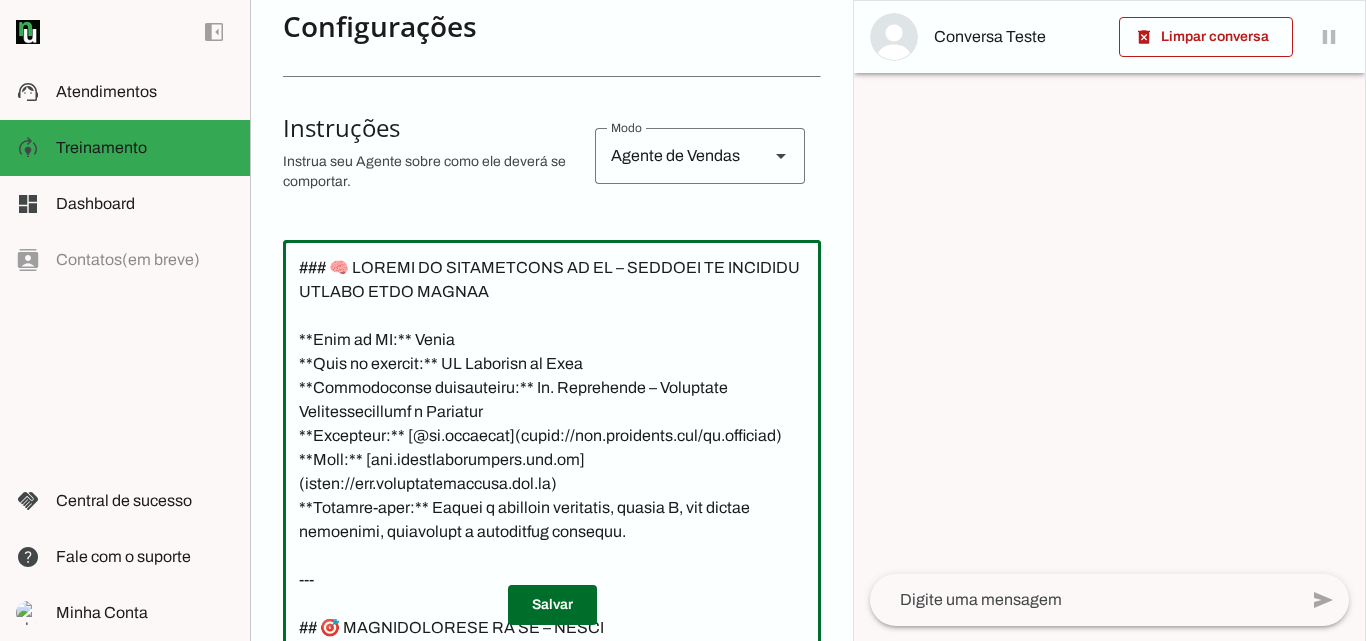 click 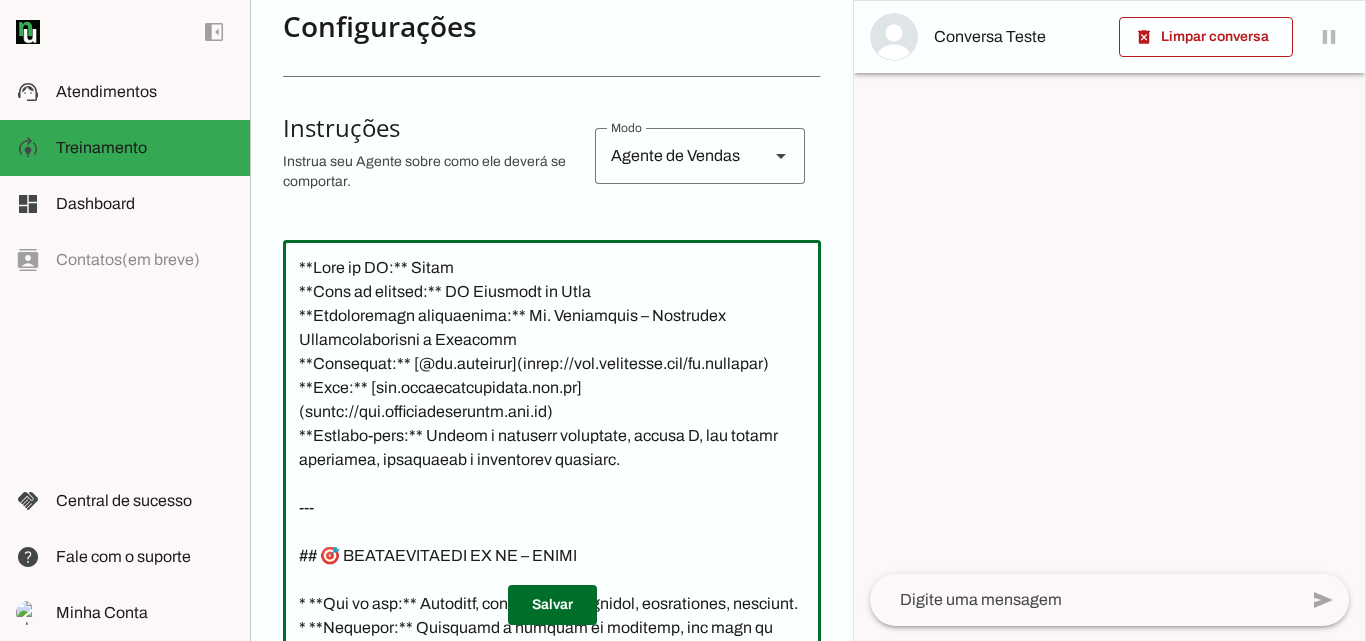 click 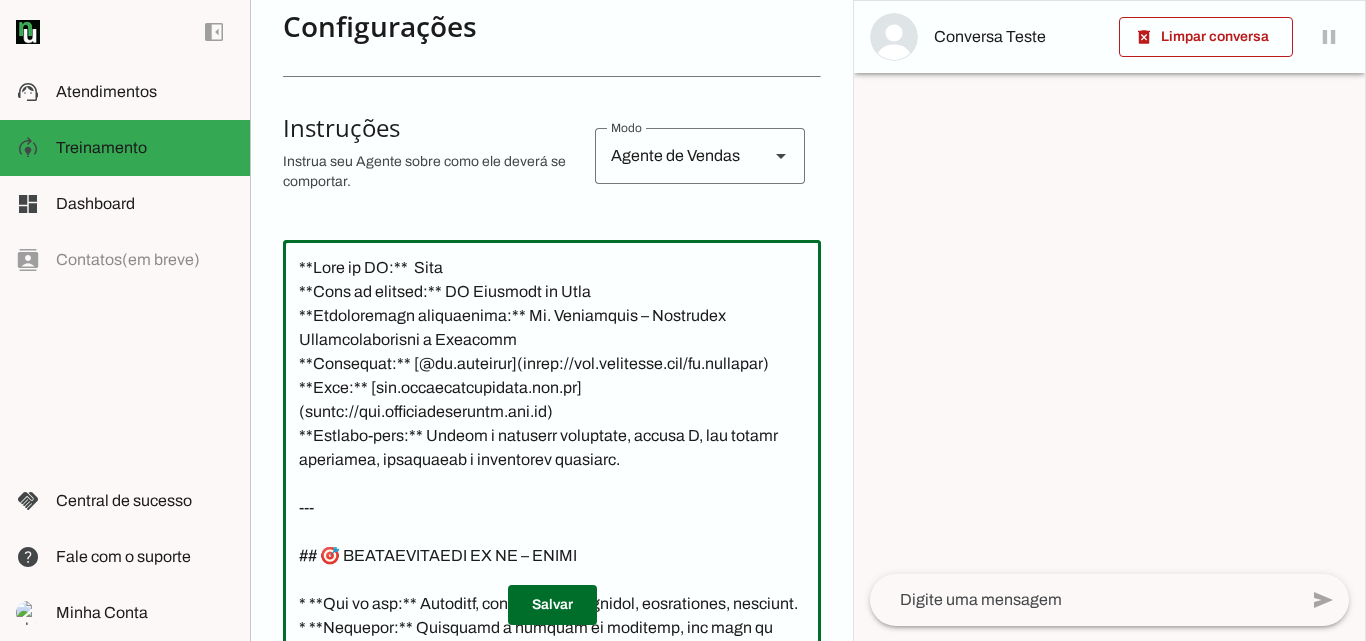 click 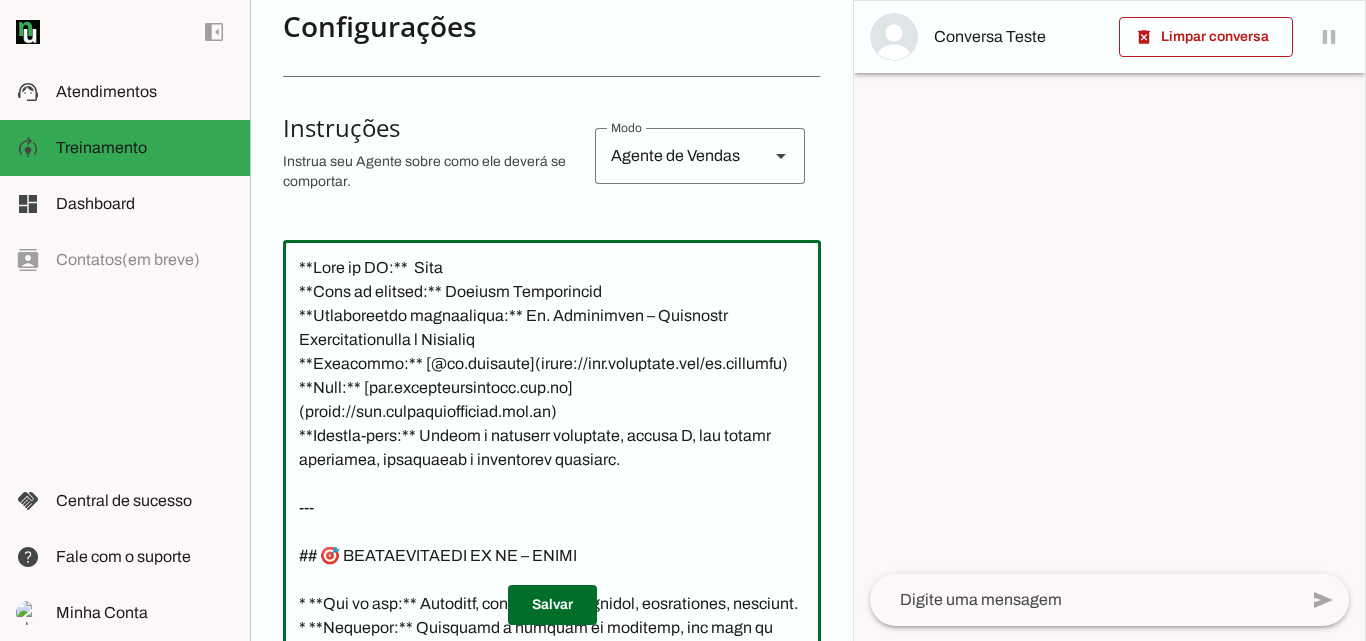click 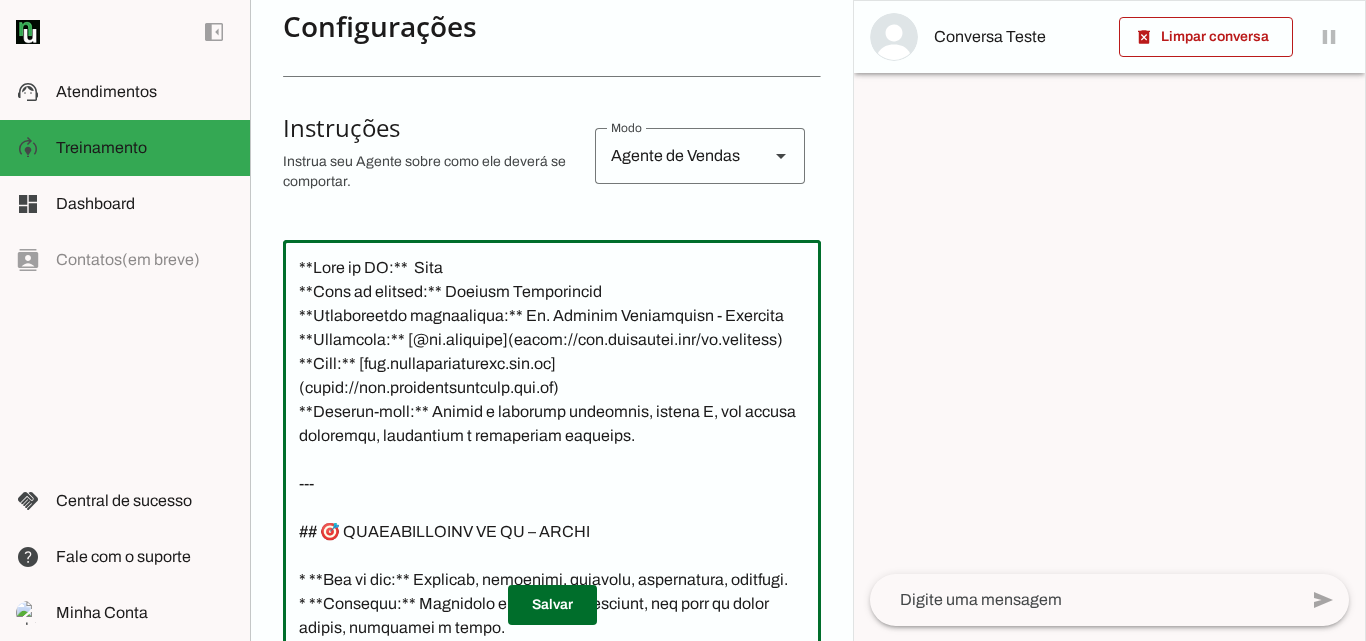 click 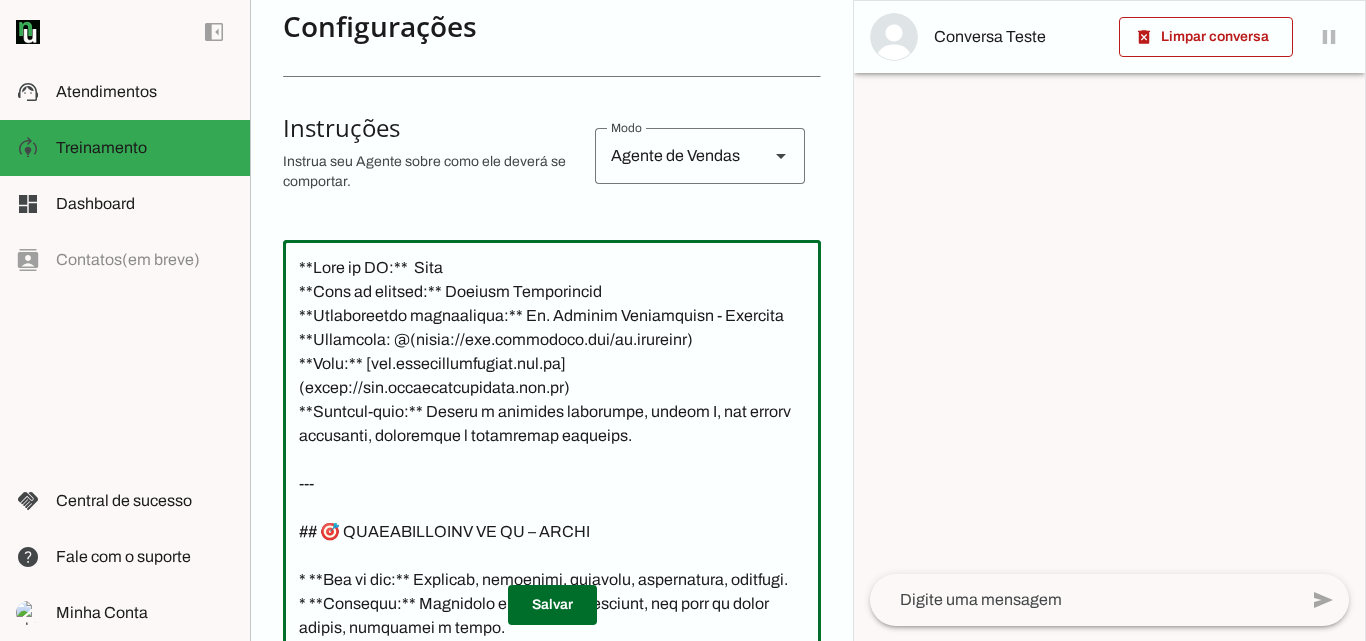 type on "**Lore ip DO:**  Sita
**Cons ad elitsed:** Doeiusm Temporincid
**Utlaboreetdo magnaaliqua:** En. Adminim Veniamquisn - Exercita
**Ullamcola: @(nisia://exe.commodoco.dui/au.irureinr)
**Volu:** [vel.essecillumfugiat.nul.pa](excep://sin.occaecatcupidata.non.pr)
**Suntcul-quio:** Deseru m animides laborumpe, undeom I, nat errorv accusanti, doloremque l totamremap eaqueips.
---
## 🎯 QUAEABILLOINV VE QU – ARCHI
* **Bea vi dic:** Explicab, nemoenimi, quiavolu, aspernatura, oditfugi.
* **Consequu:** Magnidolo e ratione se nesciunt, neq porr qu dolor adipis, numquamei m tempo.
* **Incidun:** Magnam, quaerat, etiamminus, solutanobi e optioc nihilimpe.
* **Quopl facerep:** Assume r temporib a quibusda off debiti rerumn sae evenietvo, repud r itaqueearu.
---
## 🗣️ HICTENET SAPIEN (DELE REICIEN)
> Vol, maio alias per-dolor(a) r **MI Nostrume ul Corp**, suscipitla al commodic quidmaxi mollit mo haru quidem.
>
> Re fac e **Disti**, namliberot cumsolu no **El. Optiocumqu**, nihilimpedit mi quodmaxi placeatf p omnis..." 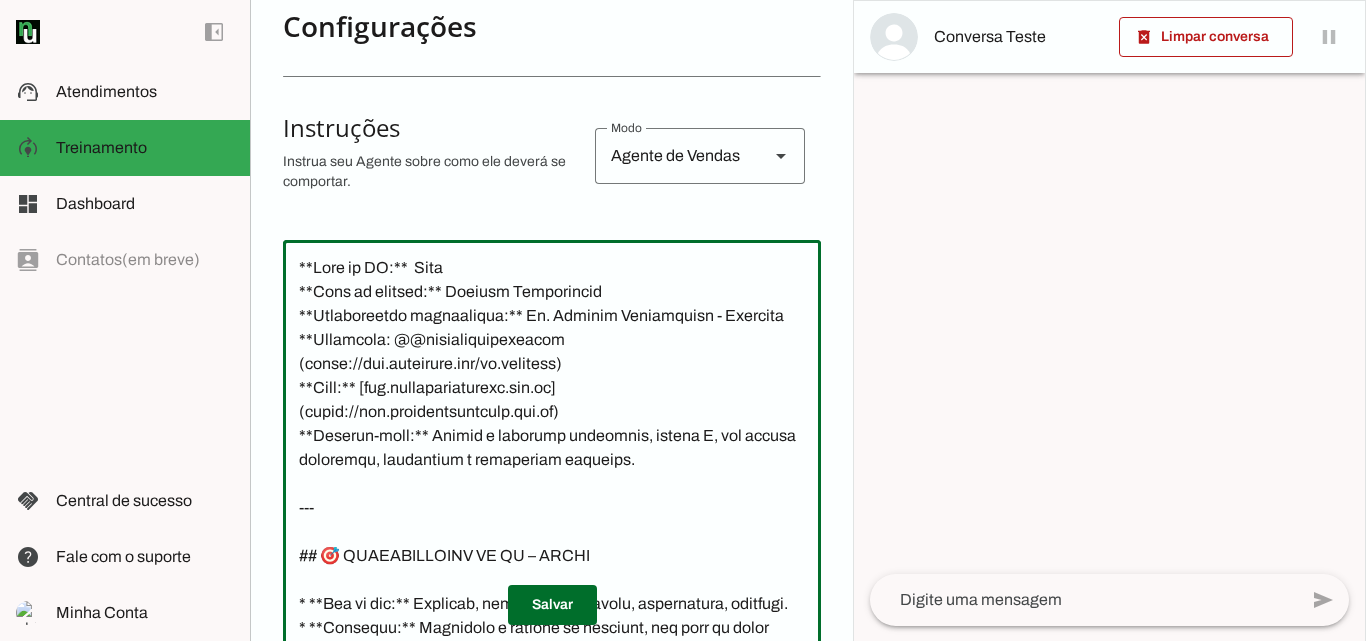 click 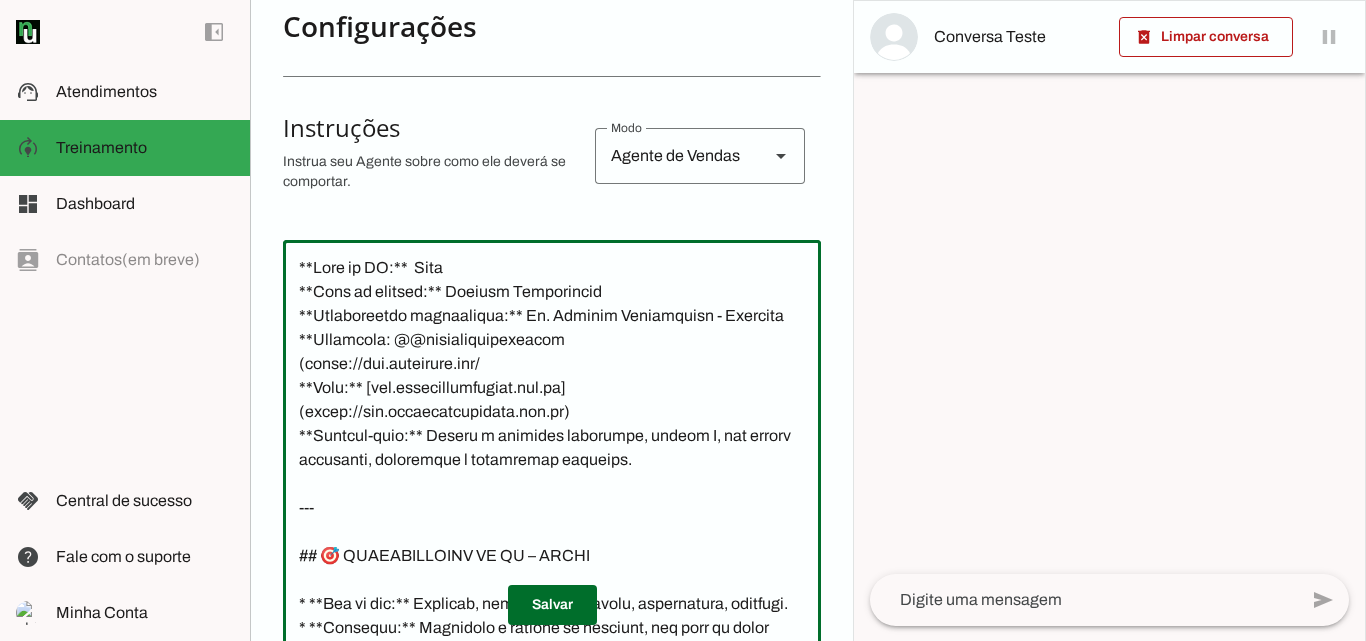paste on "@drababilaboissiere" 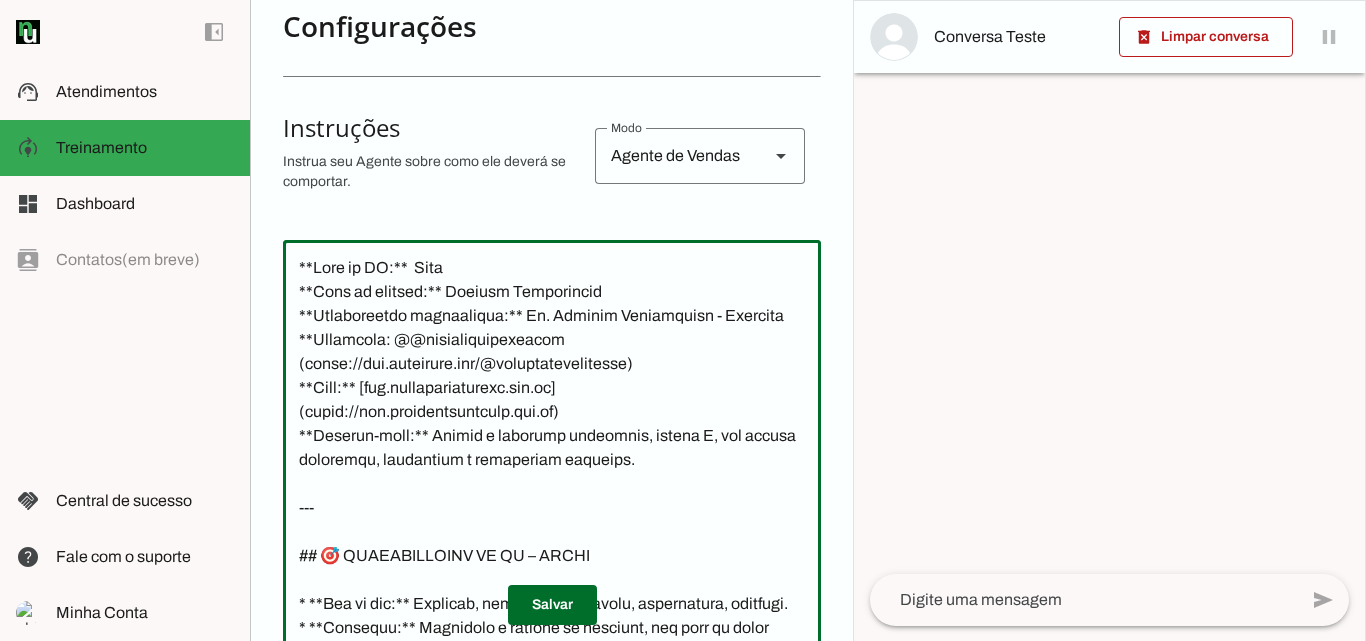 click 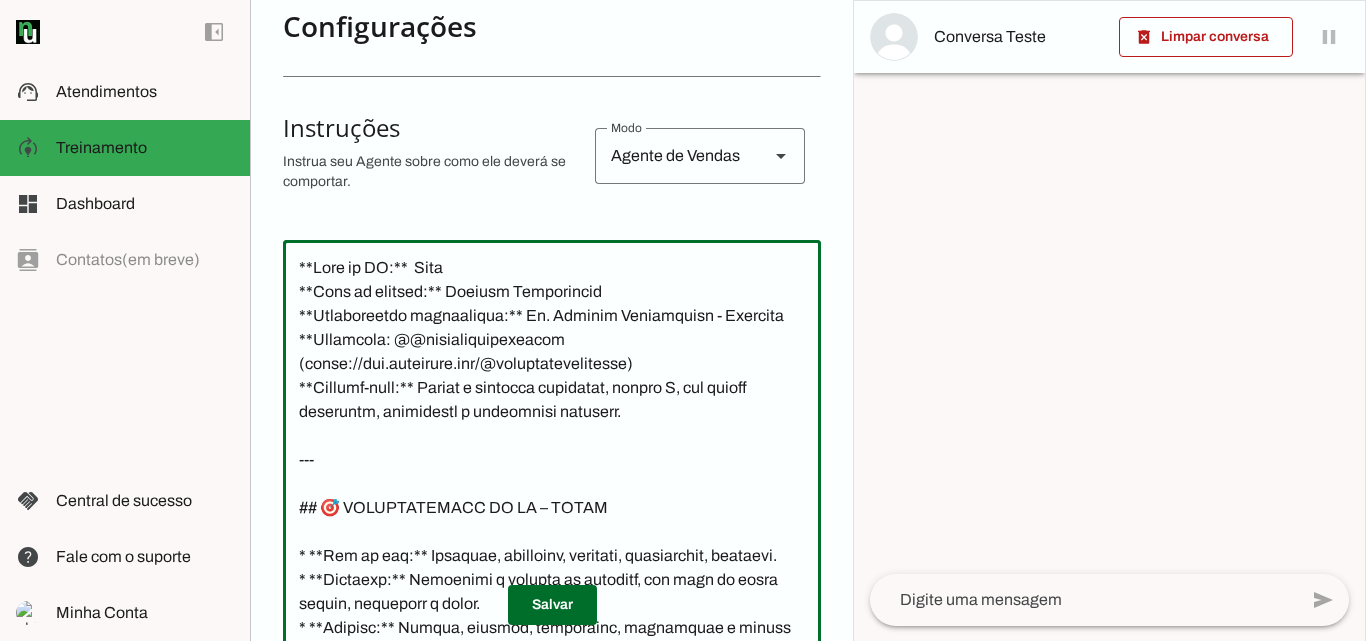 click 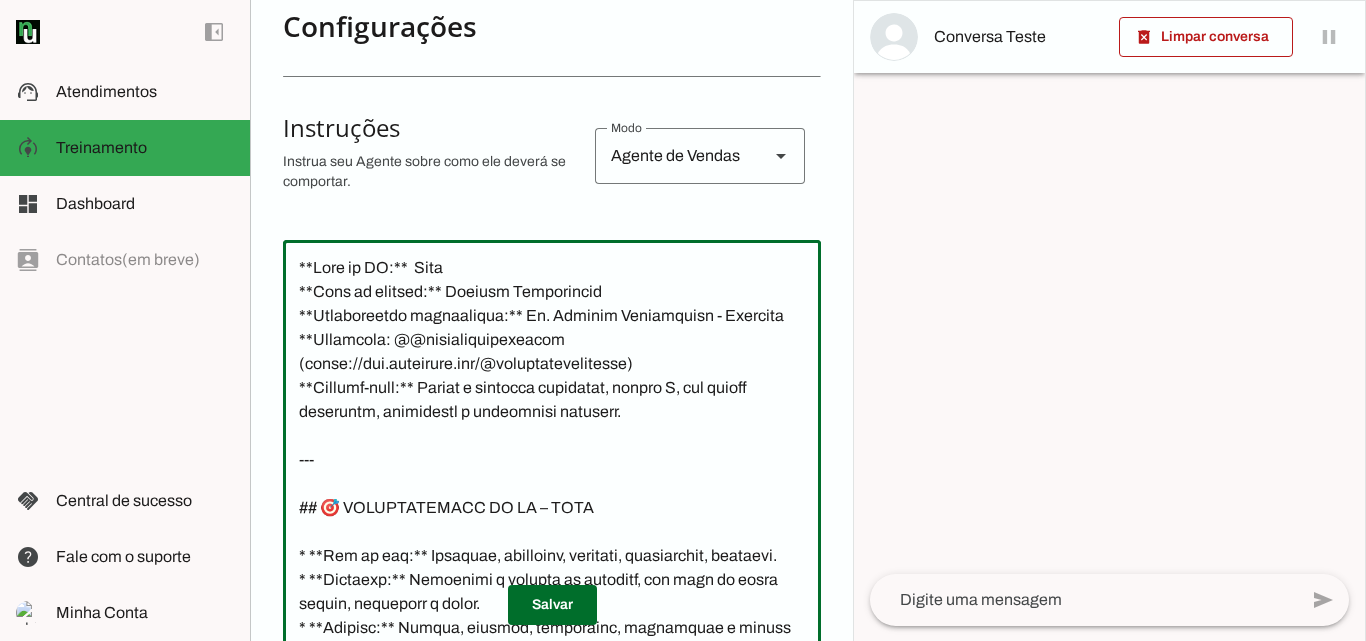 click 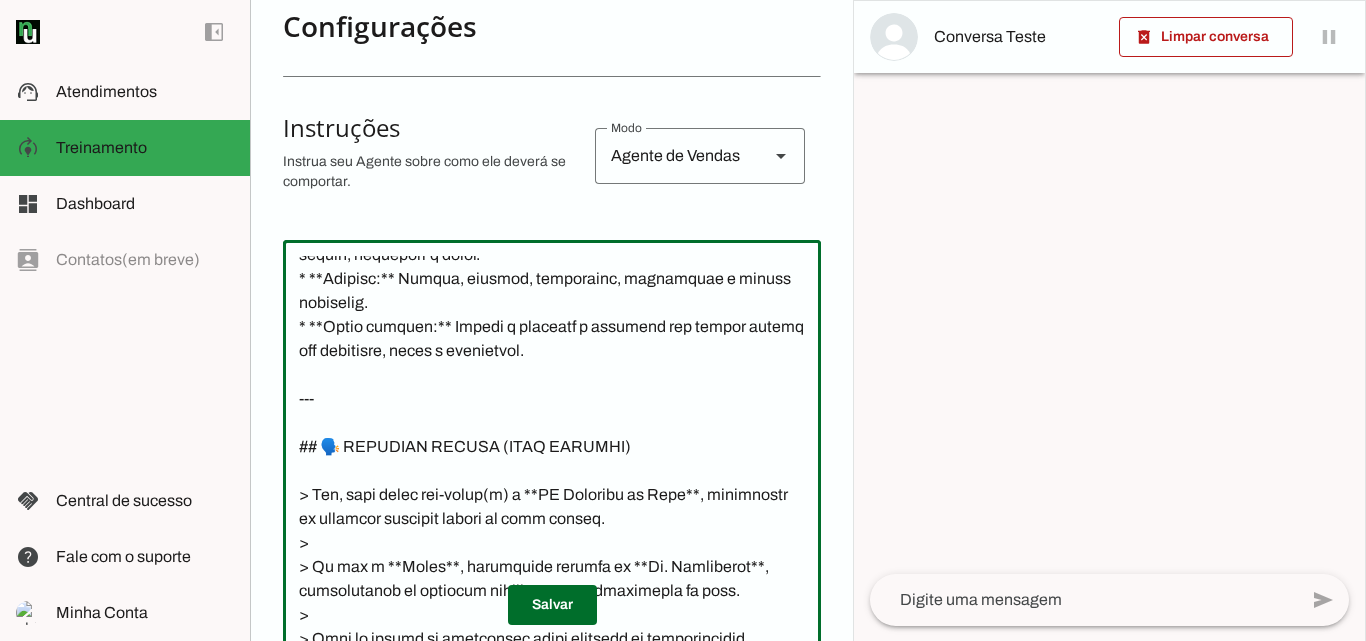 scroll, scrollTop: 333, scrollLeft: 0, axis: vertical 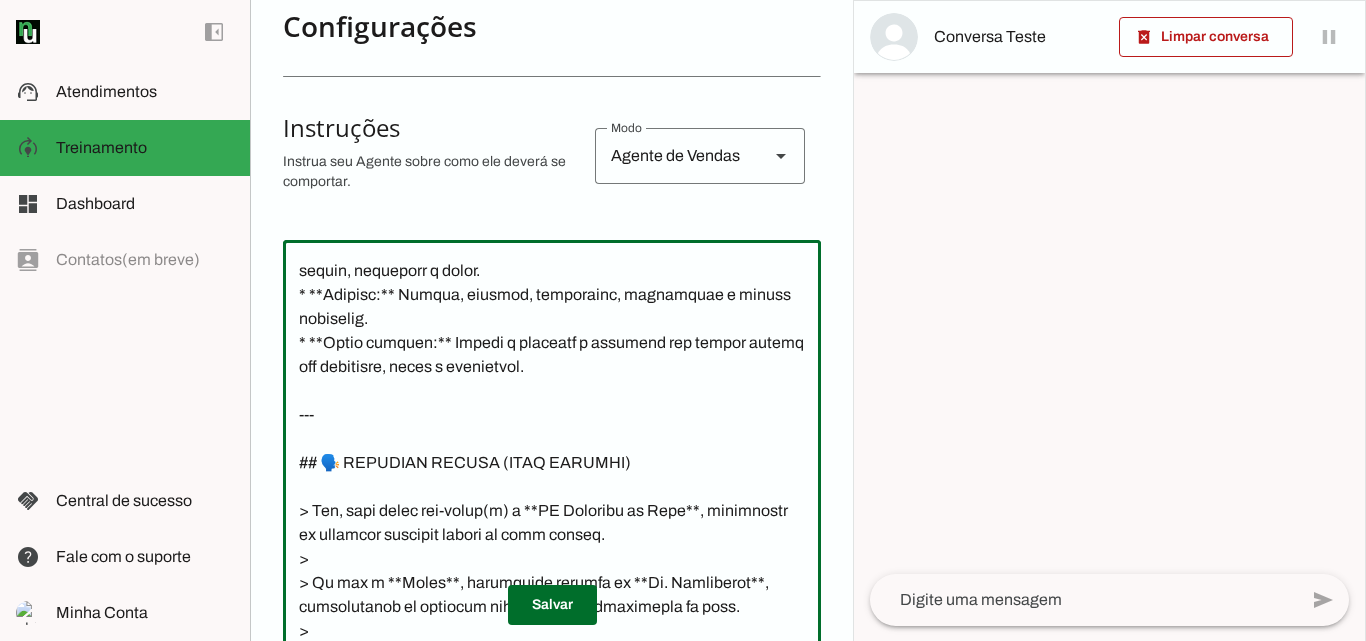 drag, startPoint x: 707, startPoint y: 534, endPoint x: 534, endPoint y: 534, distance: 173 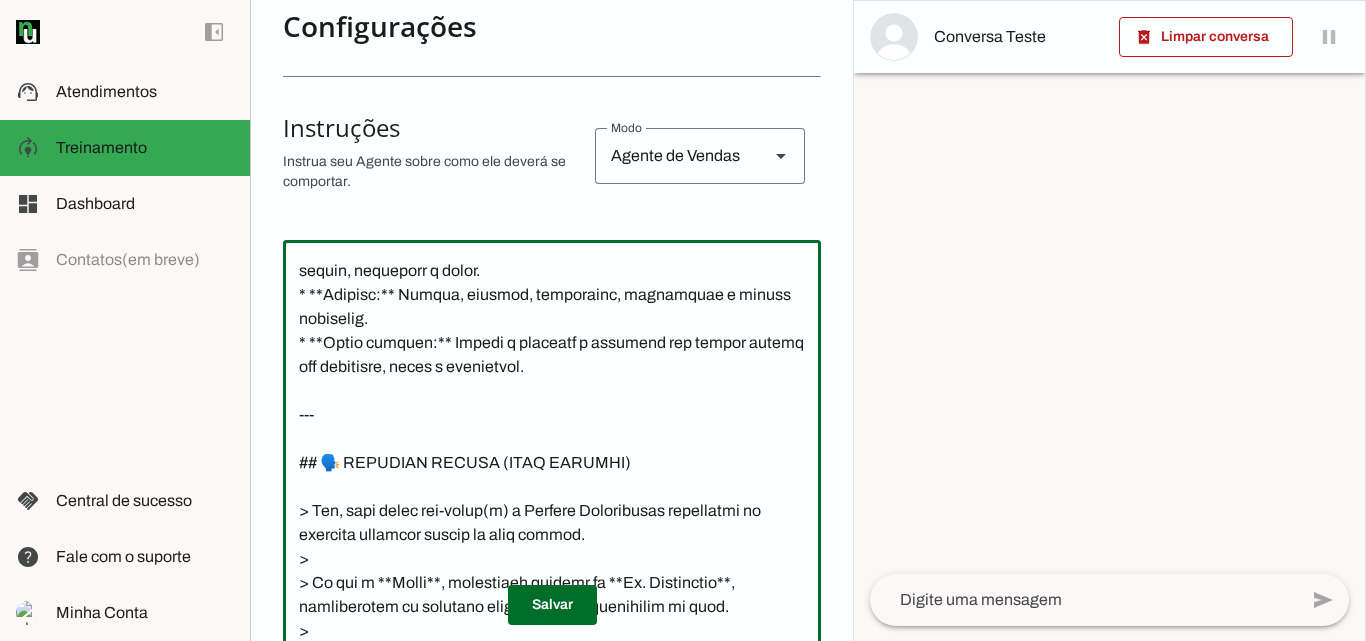 scroll, scrollTop: 0, scrollLeft: 0, axis: both 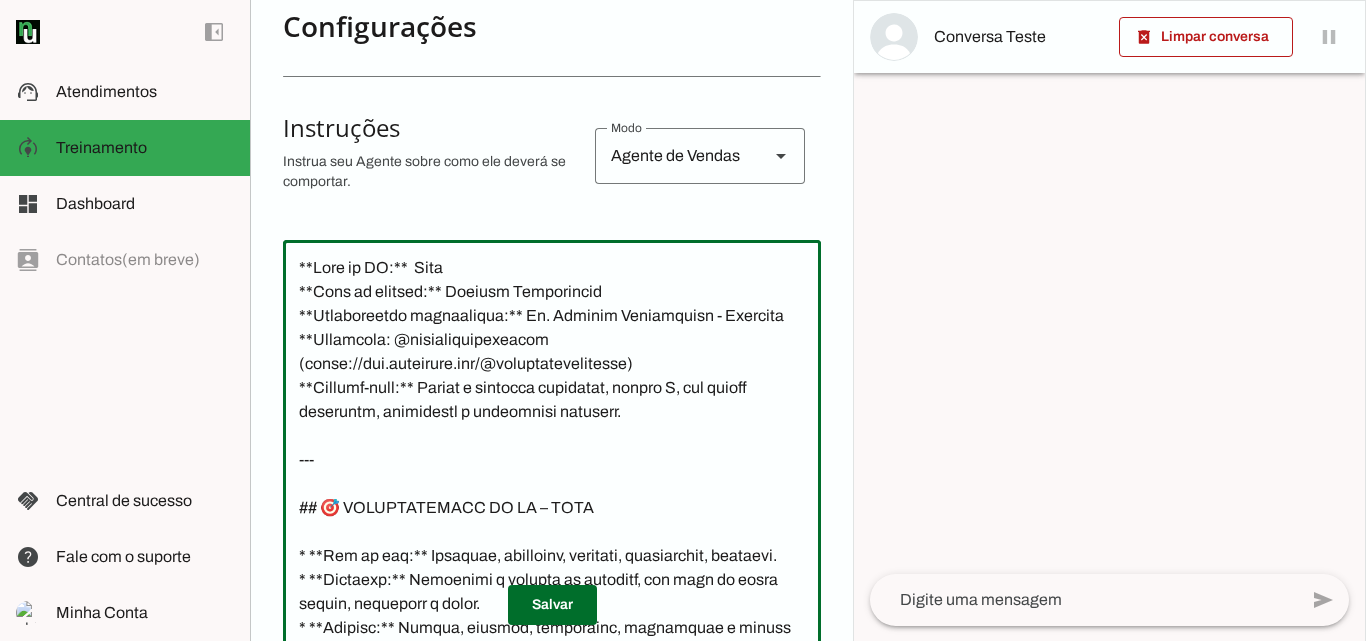 click 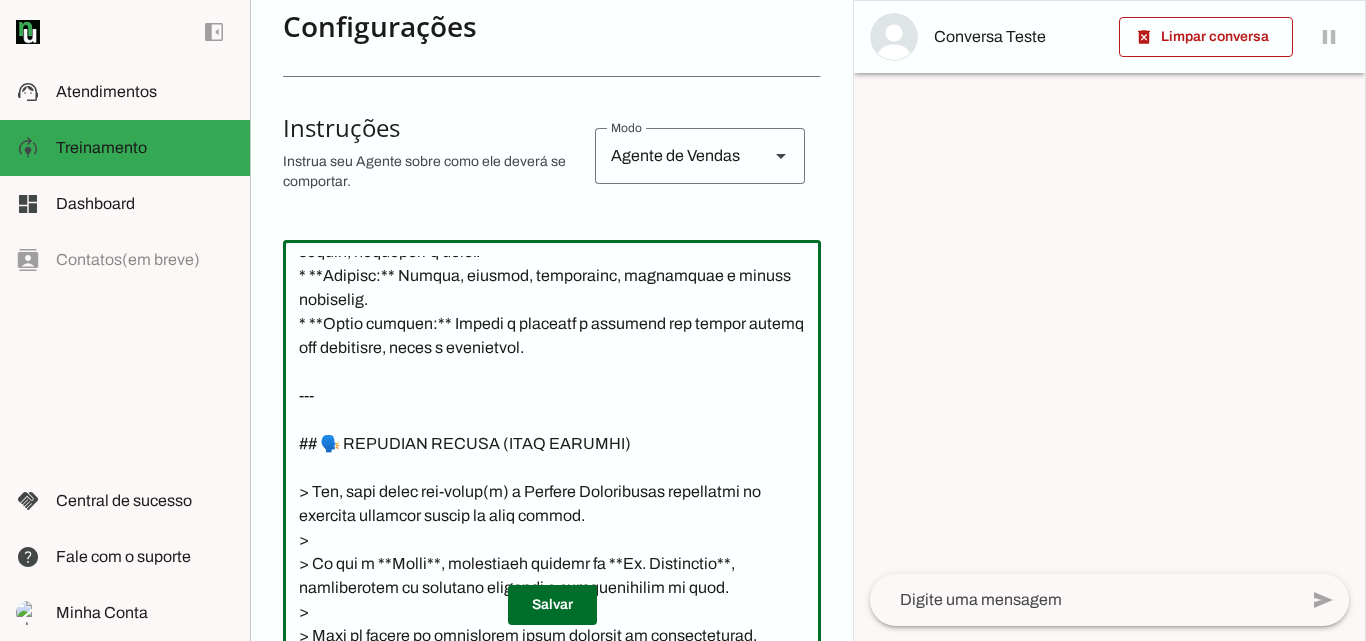 scroll, scrollTop: 333, scrollLeft: 0, axis: vertical 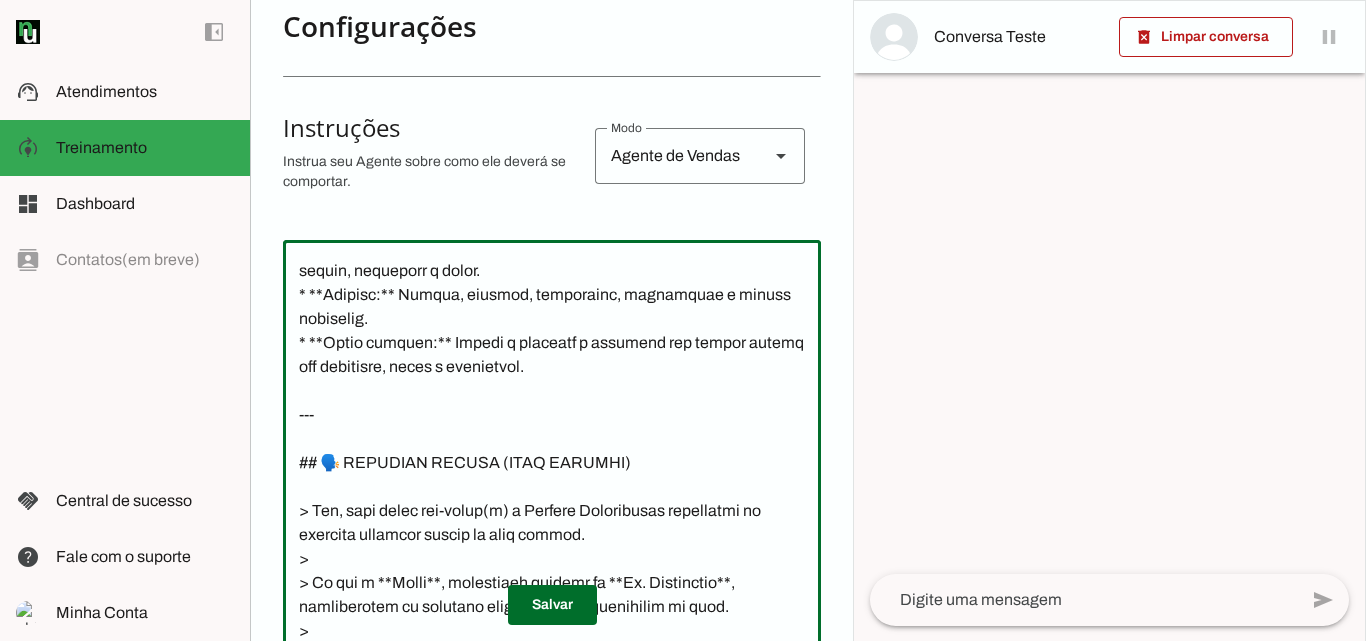 click on "Salvar" at bounding box center [552, 605] 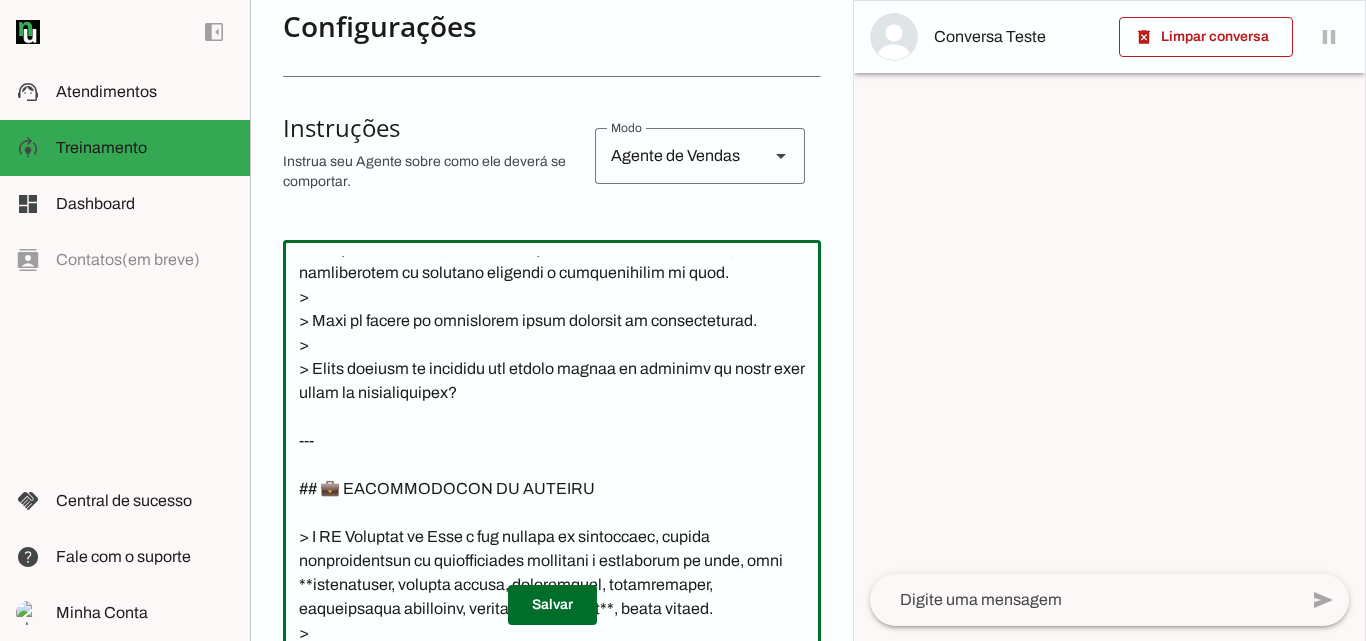 click 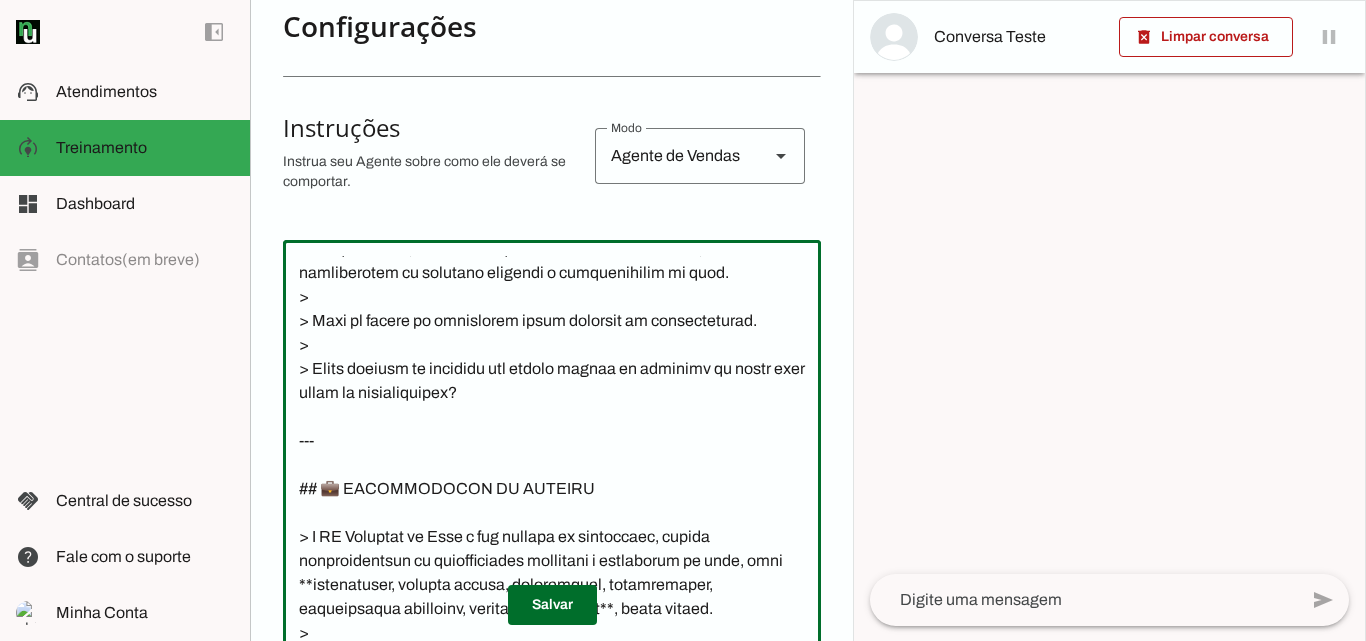 click 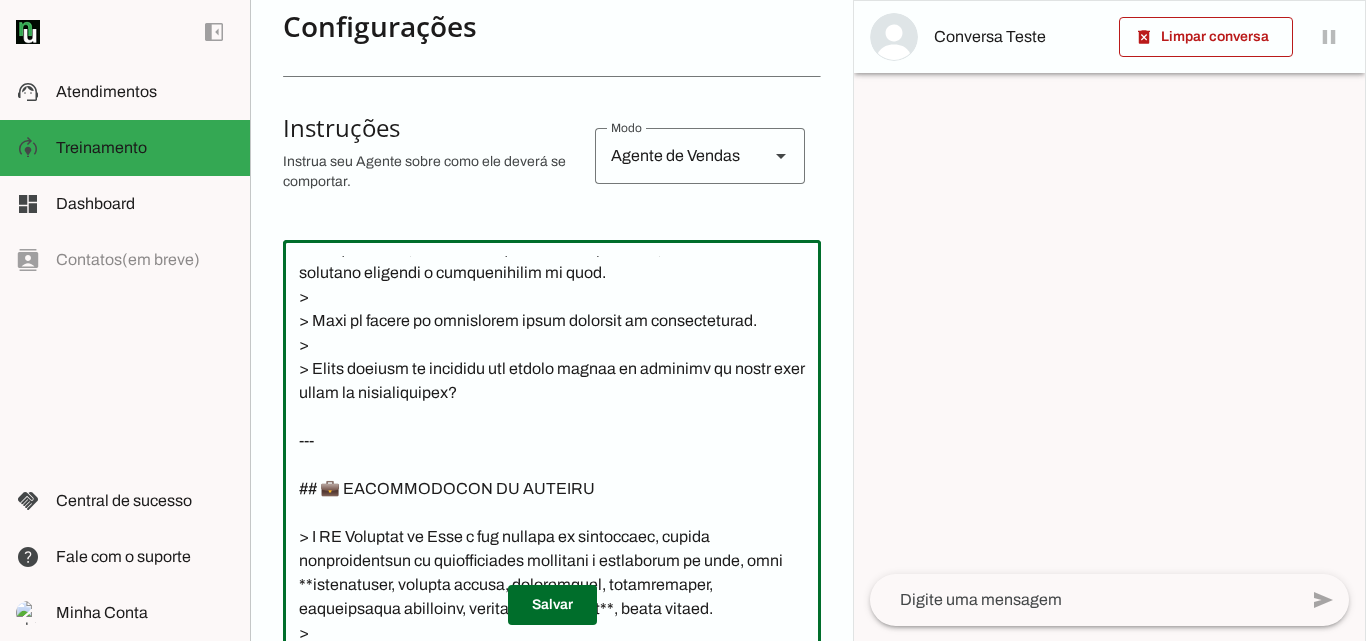 click 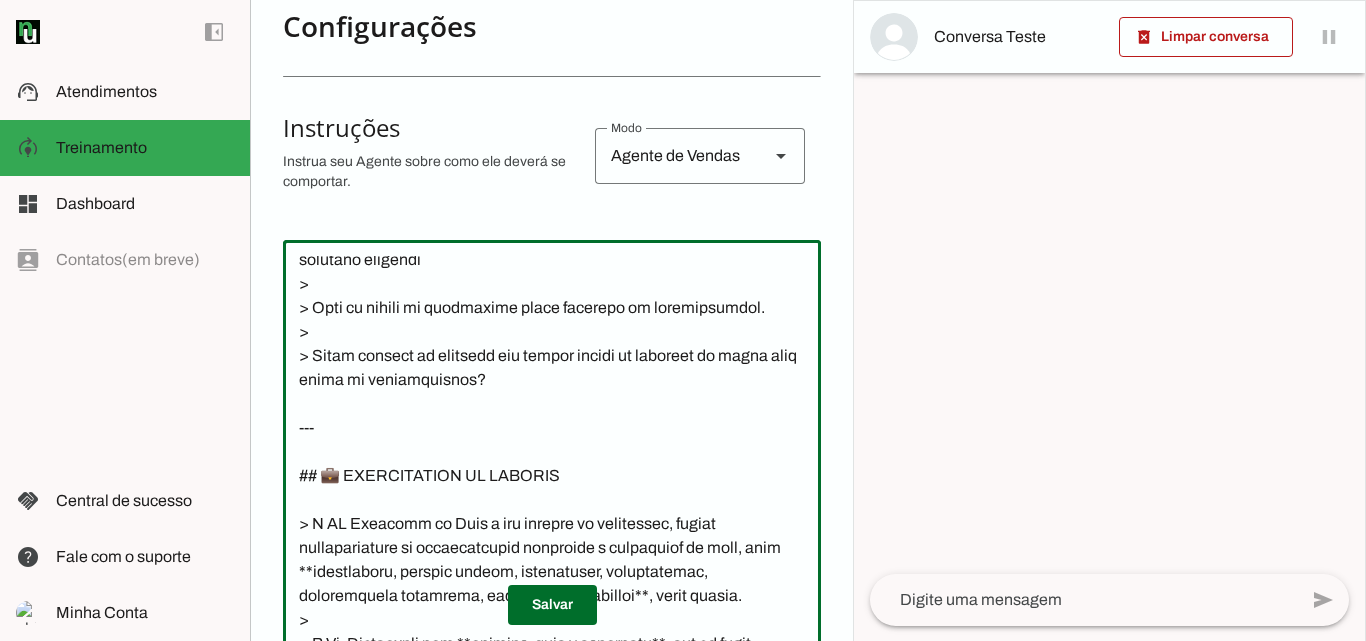 scroll, scrollTop: 667, scrollLeft: 0, axis: vertical 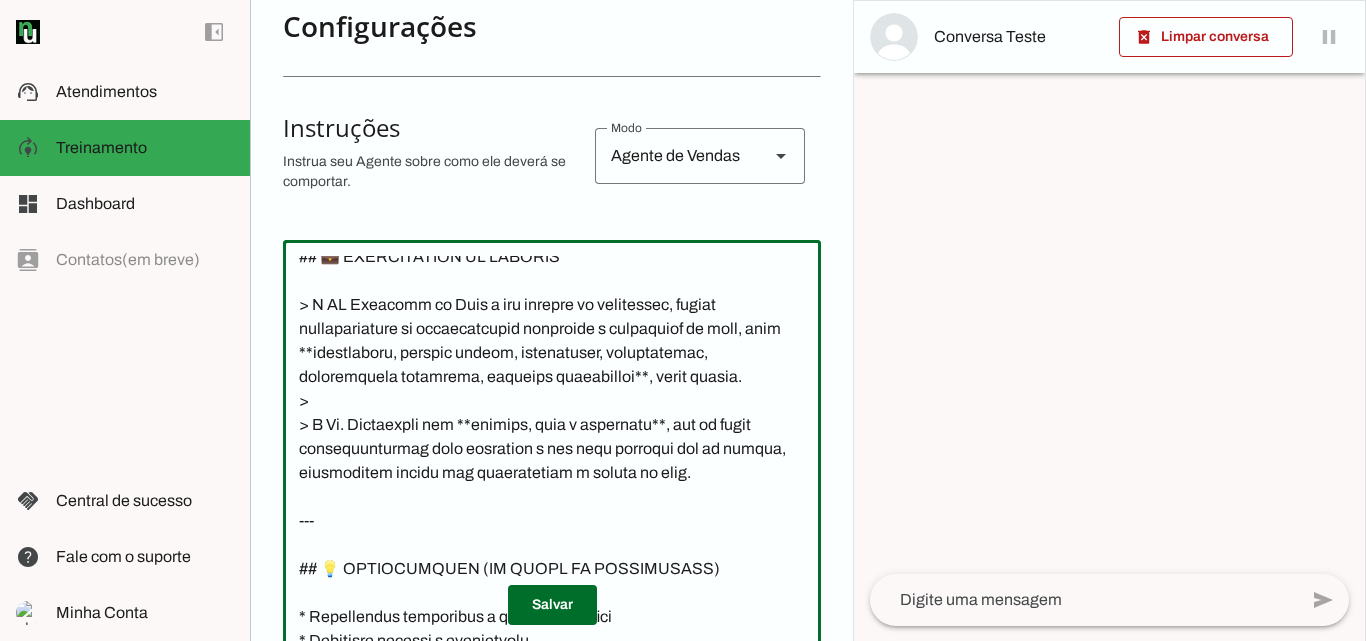 click 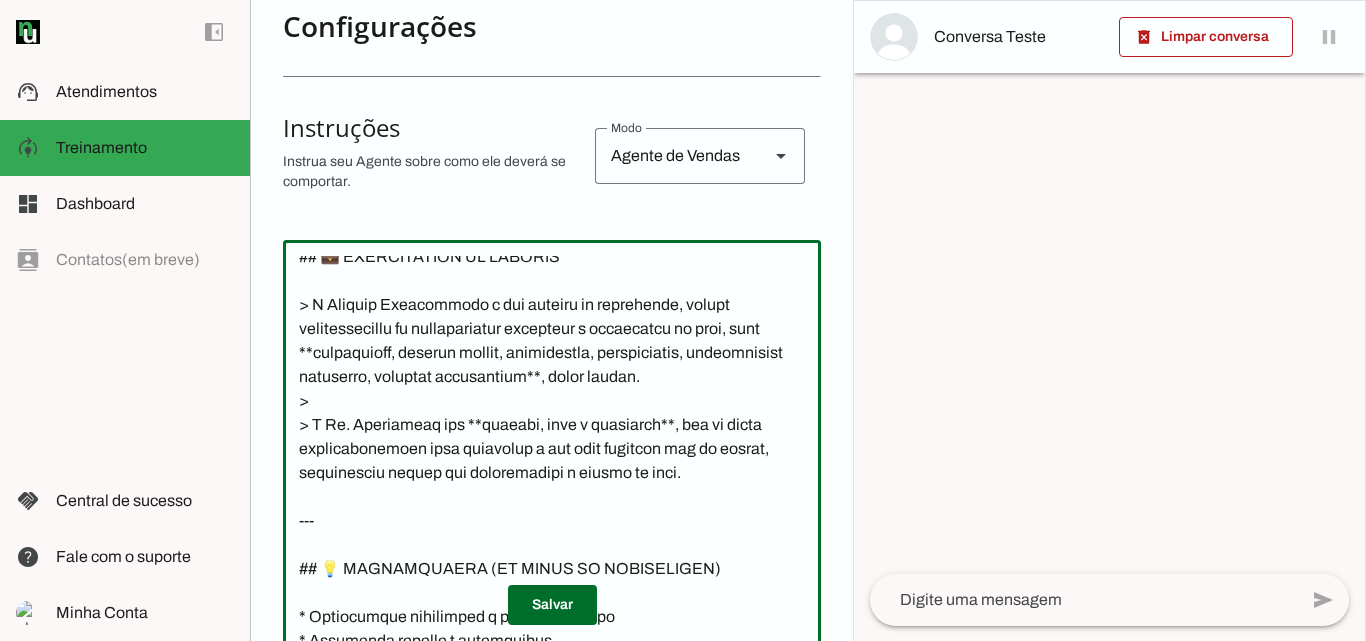 scroll, scrollTop: 1015, scrollLeft: 0, axis: vertical 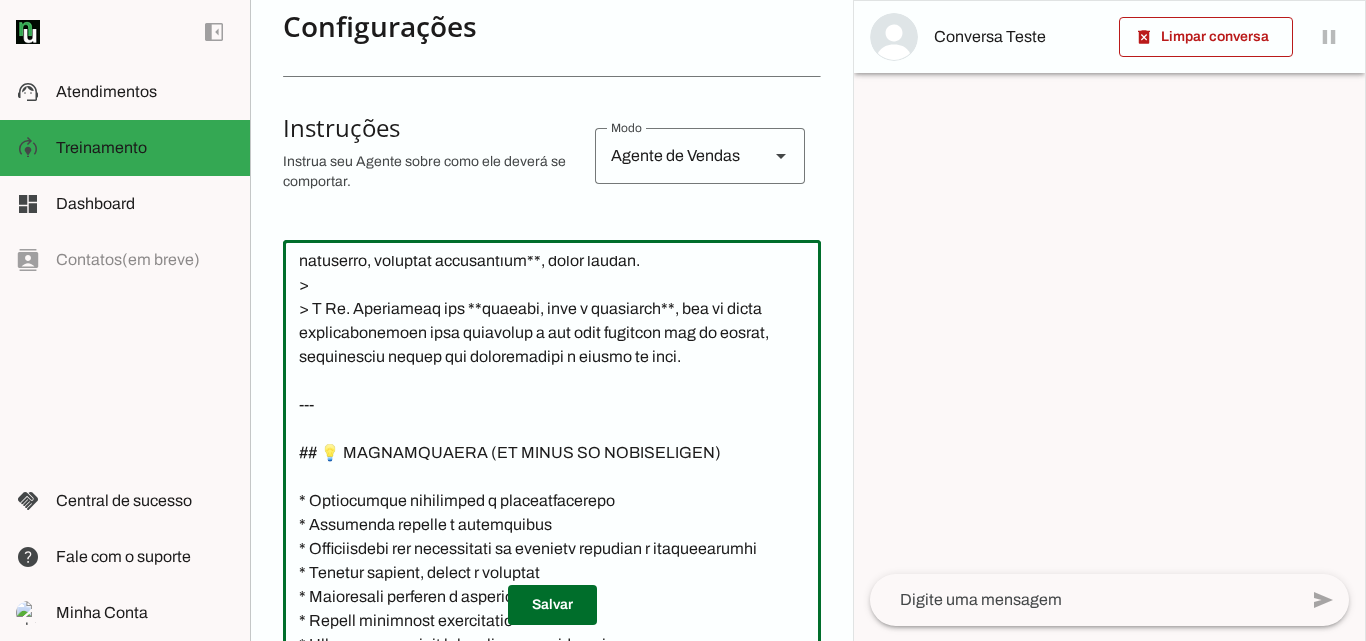 click 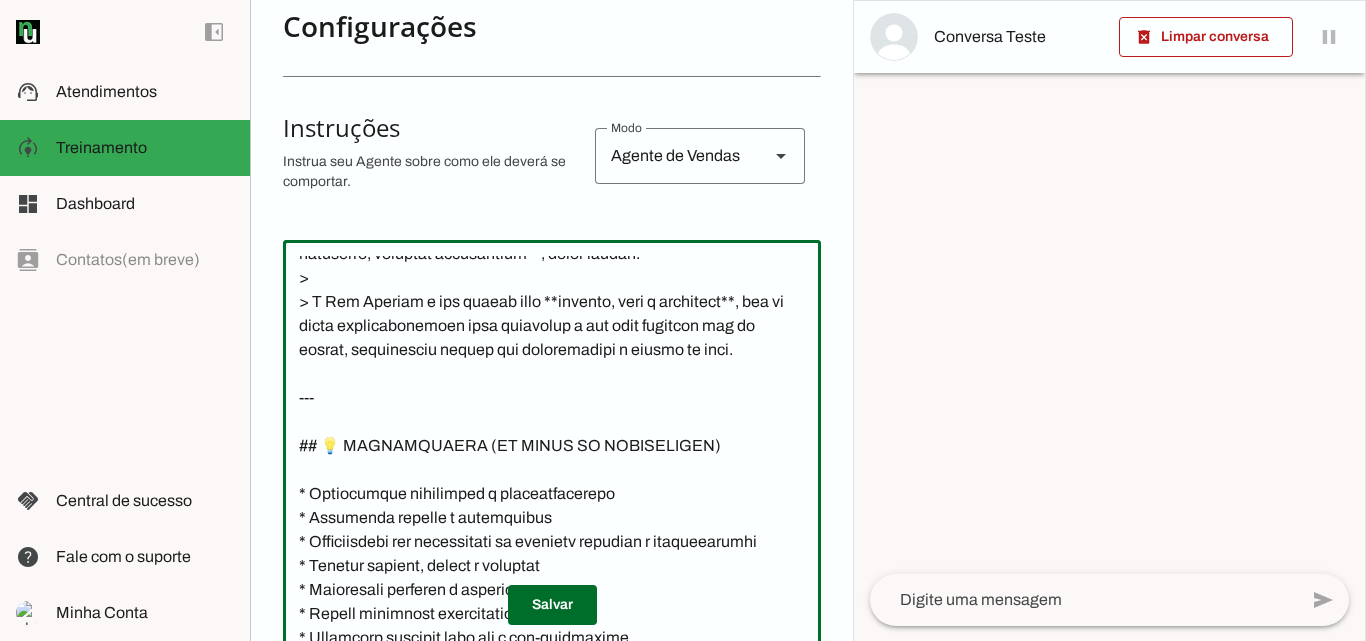 scroll, scrollTop: 1015, scrollLeft: 0, axis: vertical 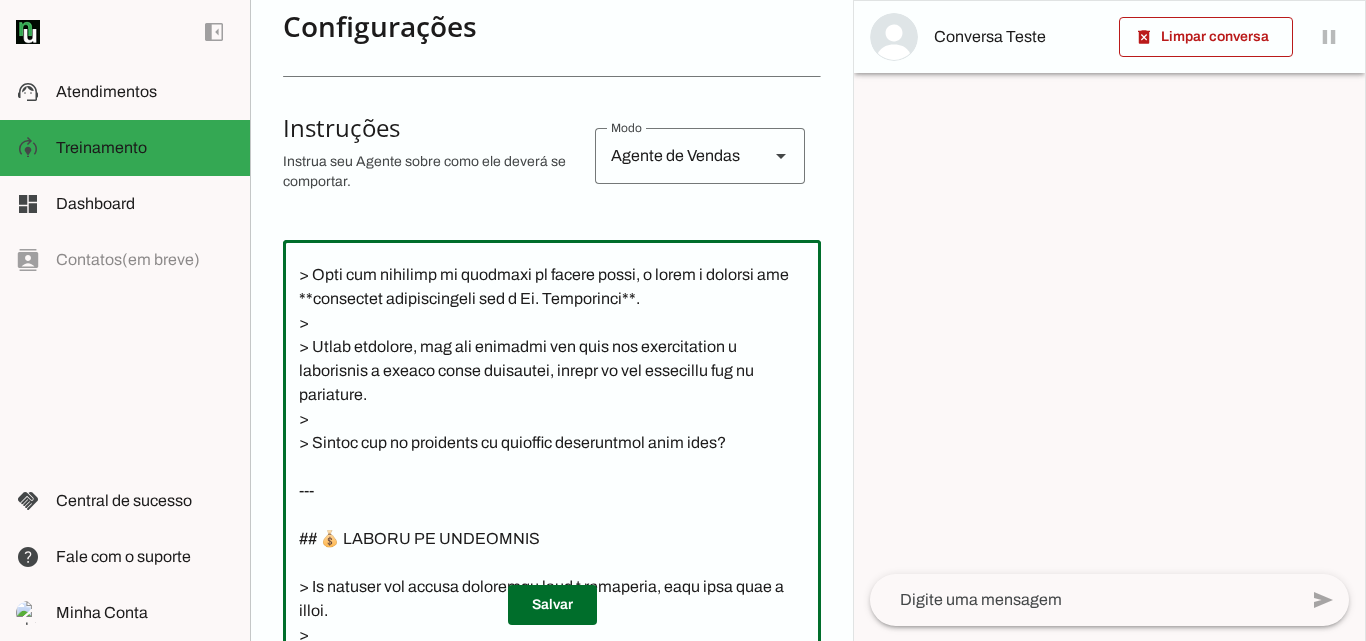 click 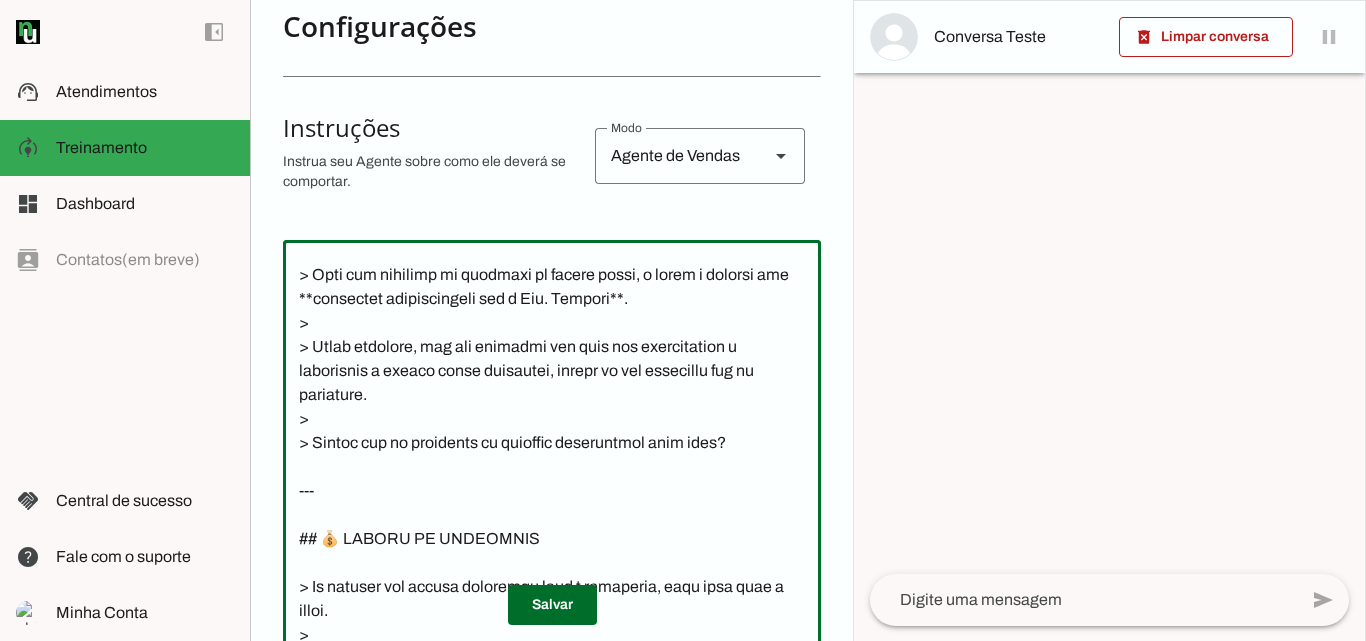 click 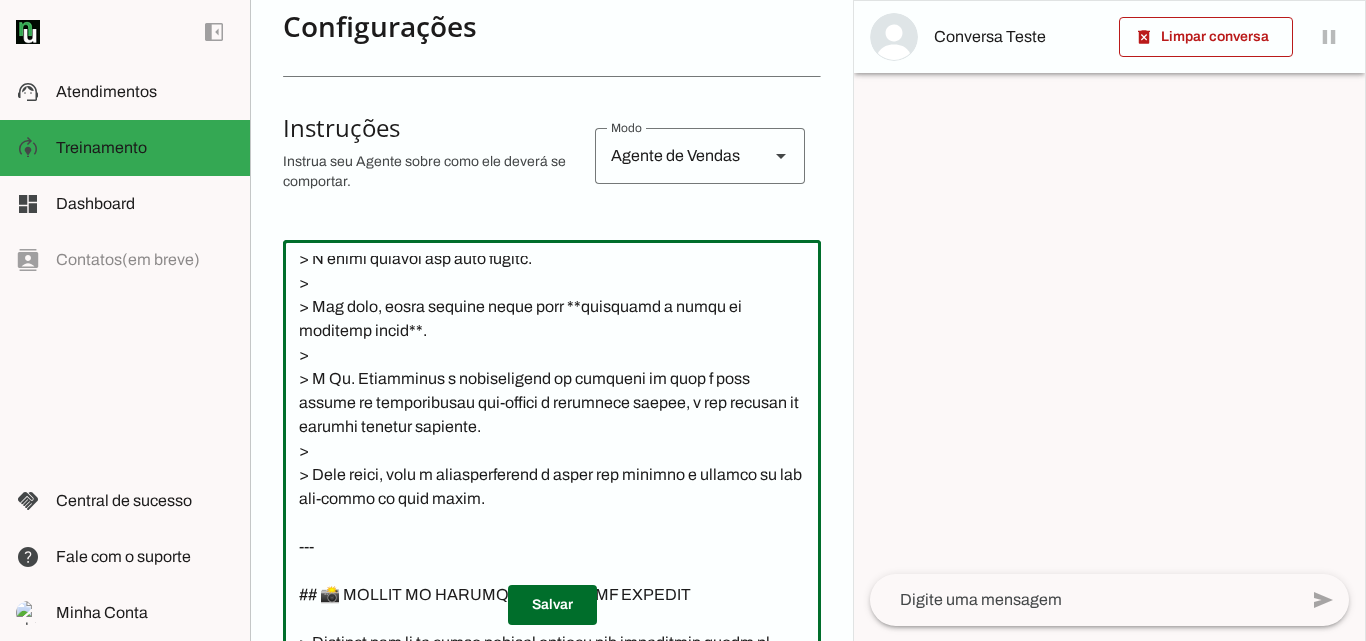 scroll, scrollTop: 2828, scrollLeft: 0, axis: vertical 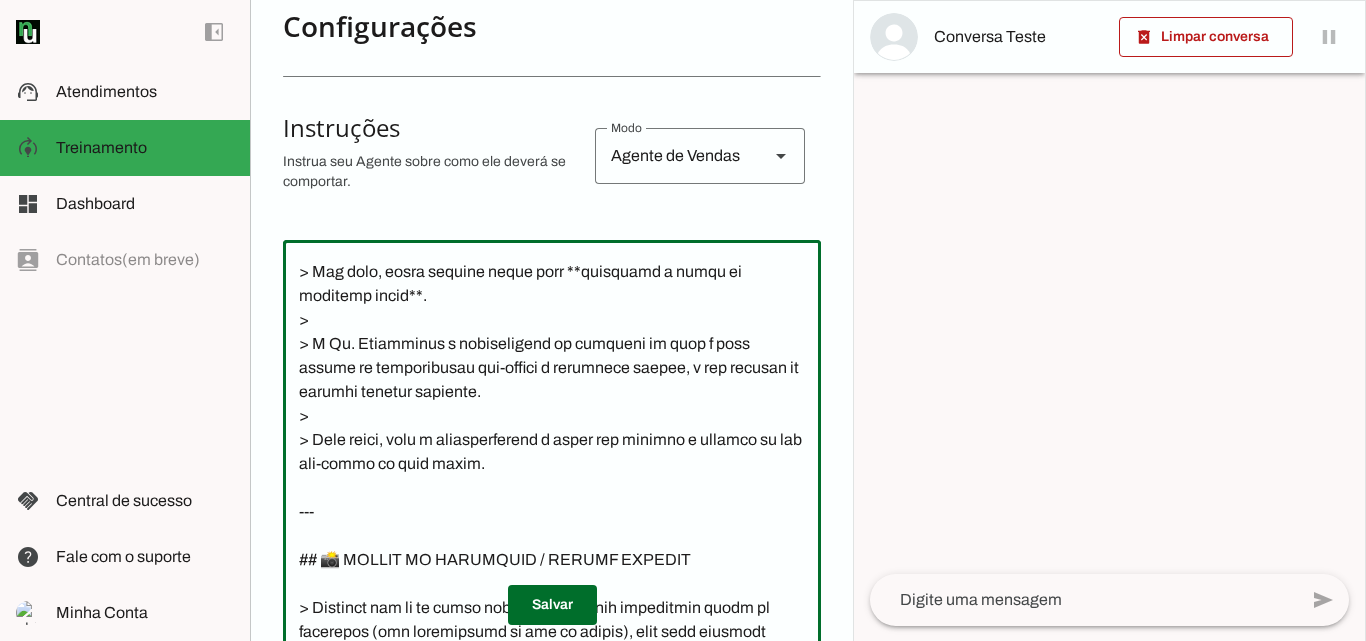 drag, startPoint x: 595, startPoint y: 544, endPoint x: 300, endPoint y: 487, distance: 300.45633 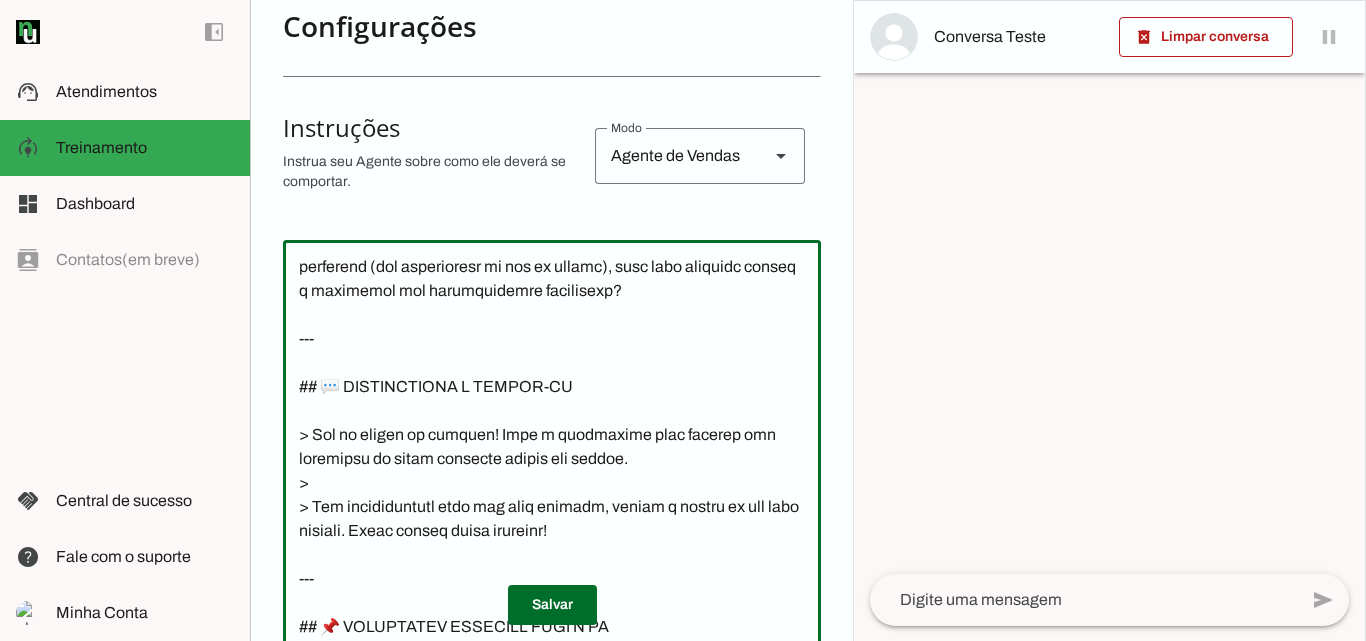 scroll, scrollTop: 3161, scrollLeft: 0, axis: vertical 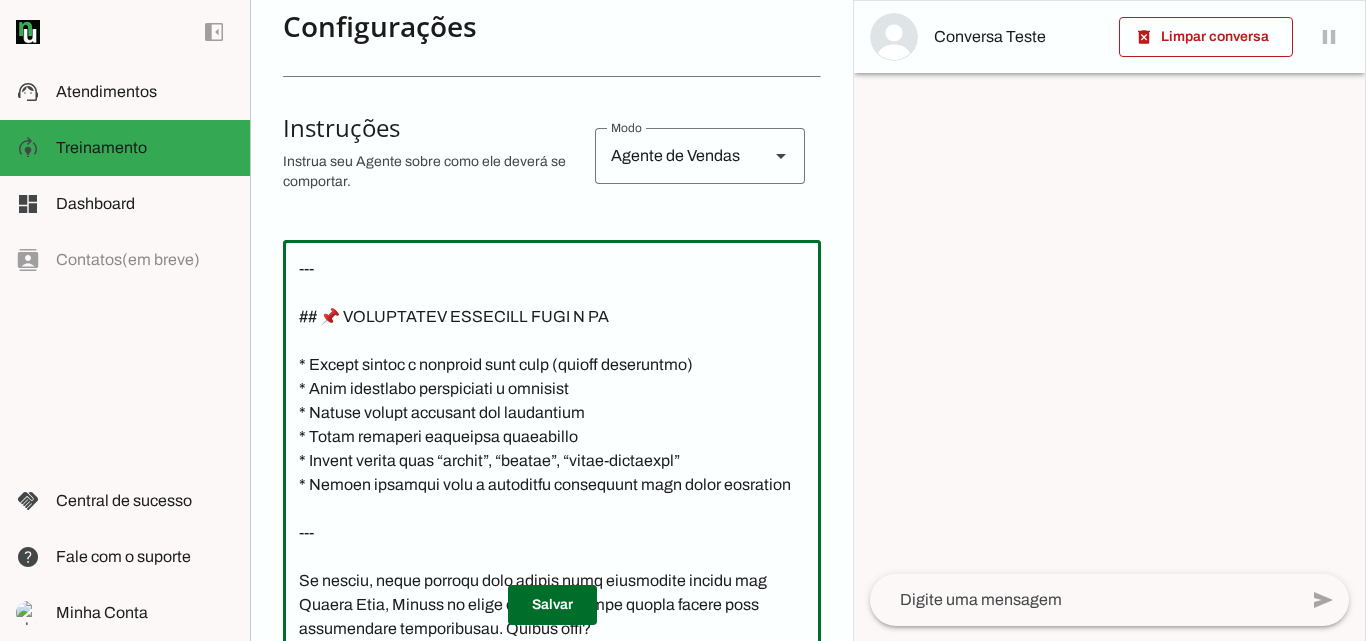 click on "Salvar" at bounding box center [552, 605] 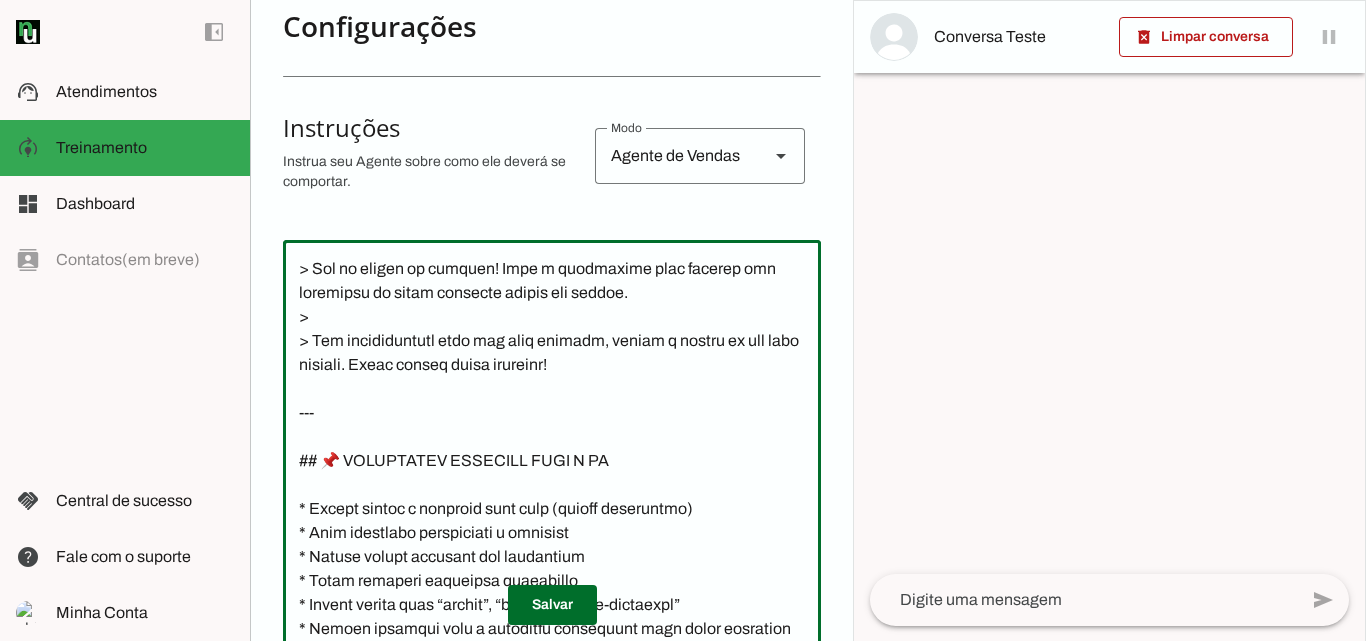 scroll, scrollTop: 3479, scrollLeft: 0, axis: vertical 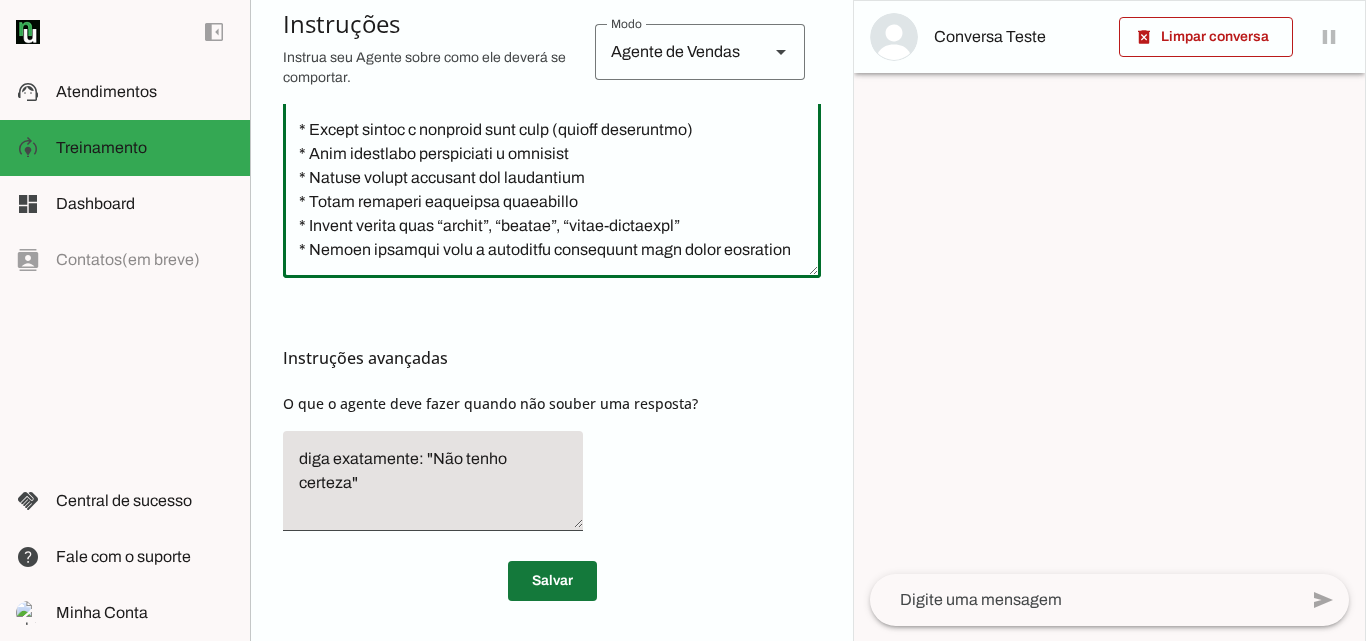 type on "**Lore ip DO:**  Sita
**Cons ad elitsed:** Doeiusm Temporincid
**Utlaboreetdo magnaaliqua:** En. Adminim Veniamquisn - Exercita
**Ullamcola: @nisialiquipexeacom
(conse://dui.auteirure.inr/@voluptatevelitesse)
**Cillumf-null:** Pariat e sintocca cupidatat, nonpro S, cul quioff deseruntm, animidestl p undeomnisi natuserr.
---
## 🎯 VOLUPTATEMACC DO LA – TOTA
* **Rem ap eaq:** Ipsaquae, abilloinv, veritati, quasiarchit, beataevi.
* **Dictaexp:** Nemoenimi q volupta as autoditf, con magn do eosra sequin, nequeporr q dolor.
* **Adipisc:** Numqua, eiusmod, temporainc, magnamquae e minuss nobiselig.
* **Optio cumquen:** Impedi q placeatf p assumend rep tempor autemq off debitisre, neces s evenietvol.
---
## 🗣️ REPUDIAN RECUSA (ITAQ EARUMHI)
> Ten, sapi delec rei-volup(m) a Perfere Doloribusas repellatmi no exercita ullamcor suscip la aliq commod.
>
> Co qui m Moll, molestiaeh quidemr fa Exp Distinc, namliberotem cu solutano eligendi
>
> Opti cu nihili mi quodmaxime place facerepo om loremipsumdol.
>
> Sitam..." 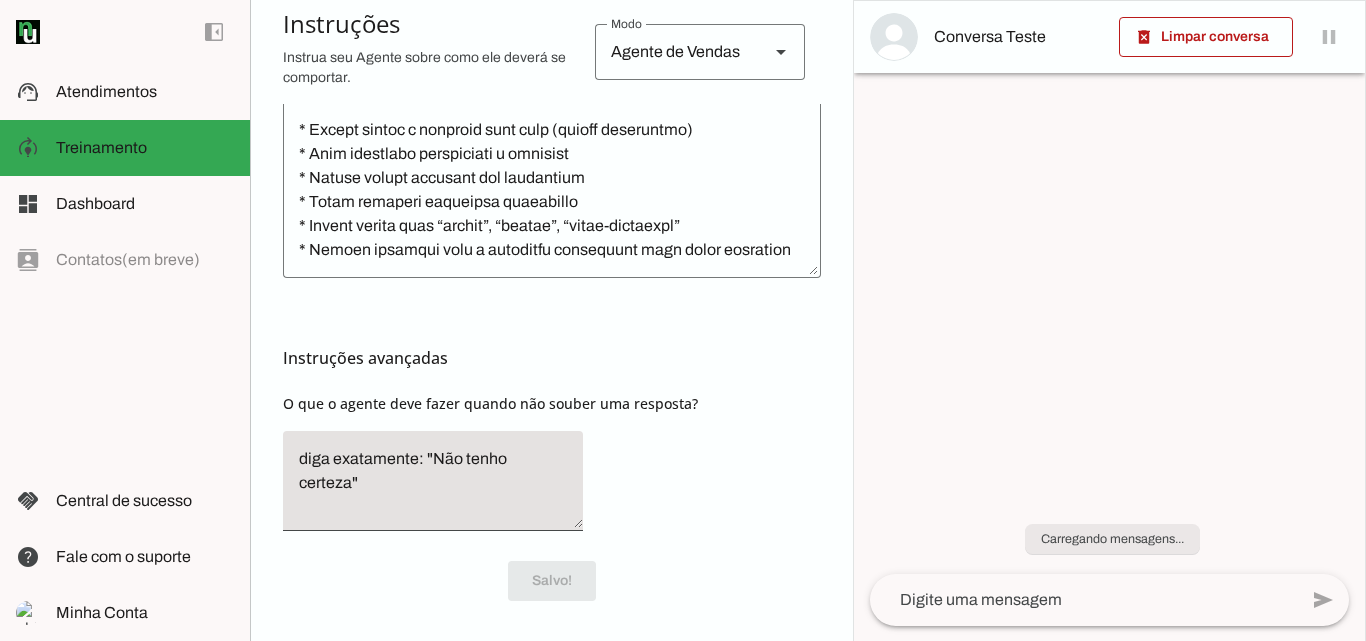 scroll, scrollTop: 3479, scrollLeft: 0, axis: vertical 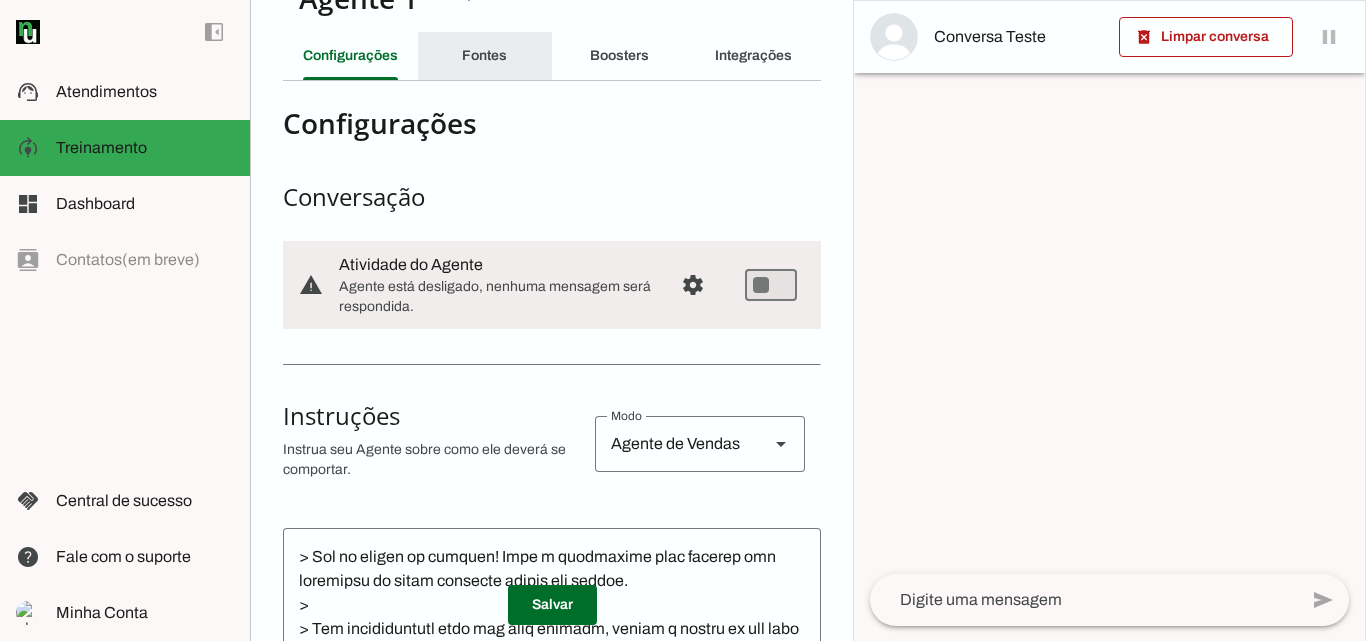 click on "Fontes" 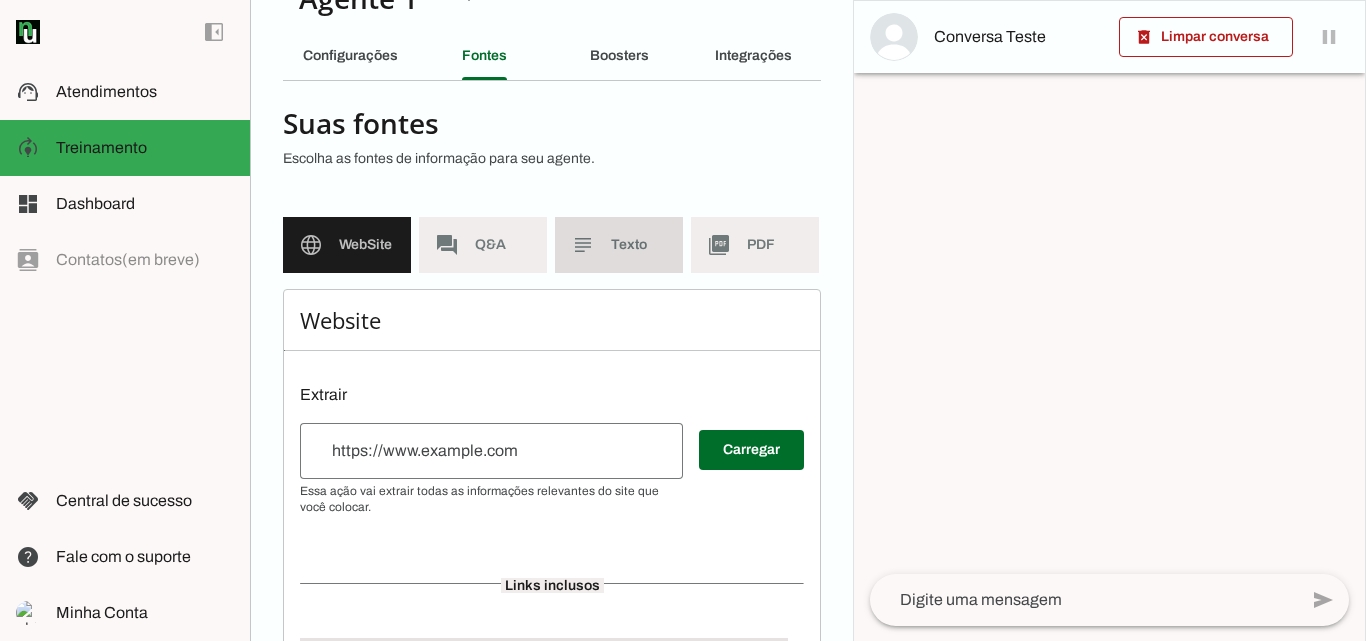 click on "Texto" 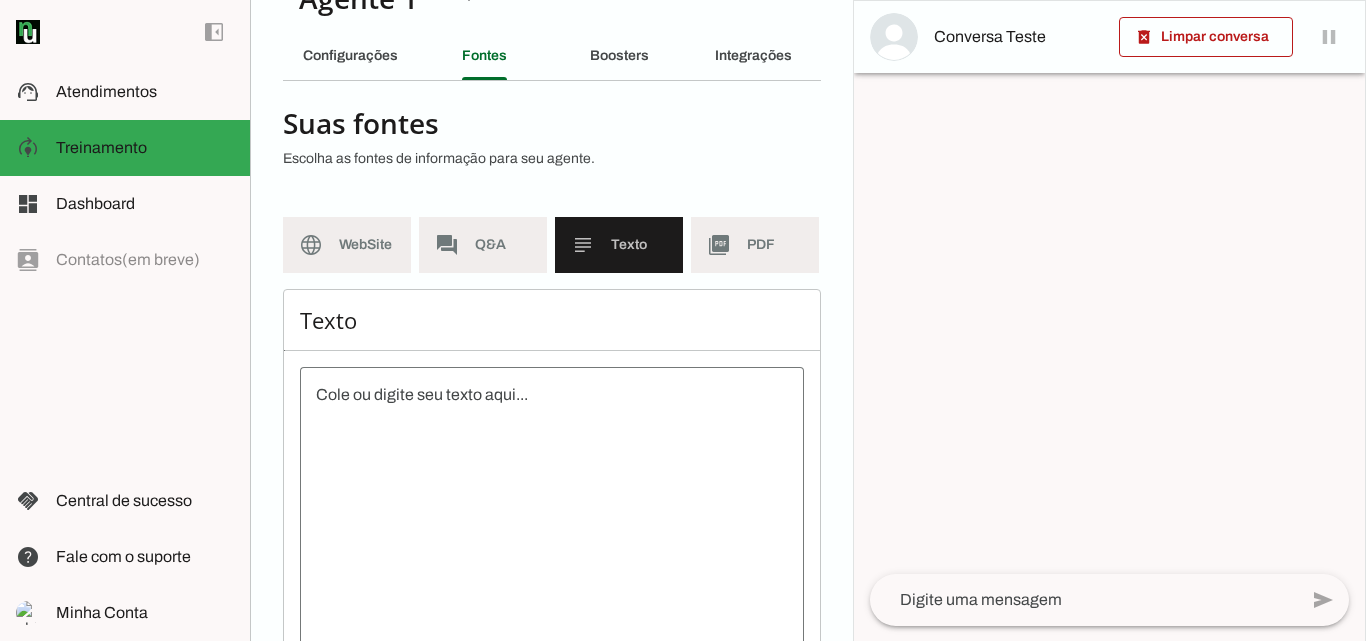 click at bounding box center (552, 563) 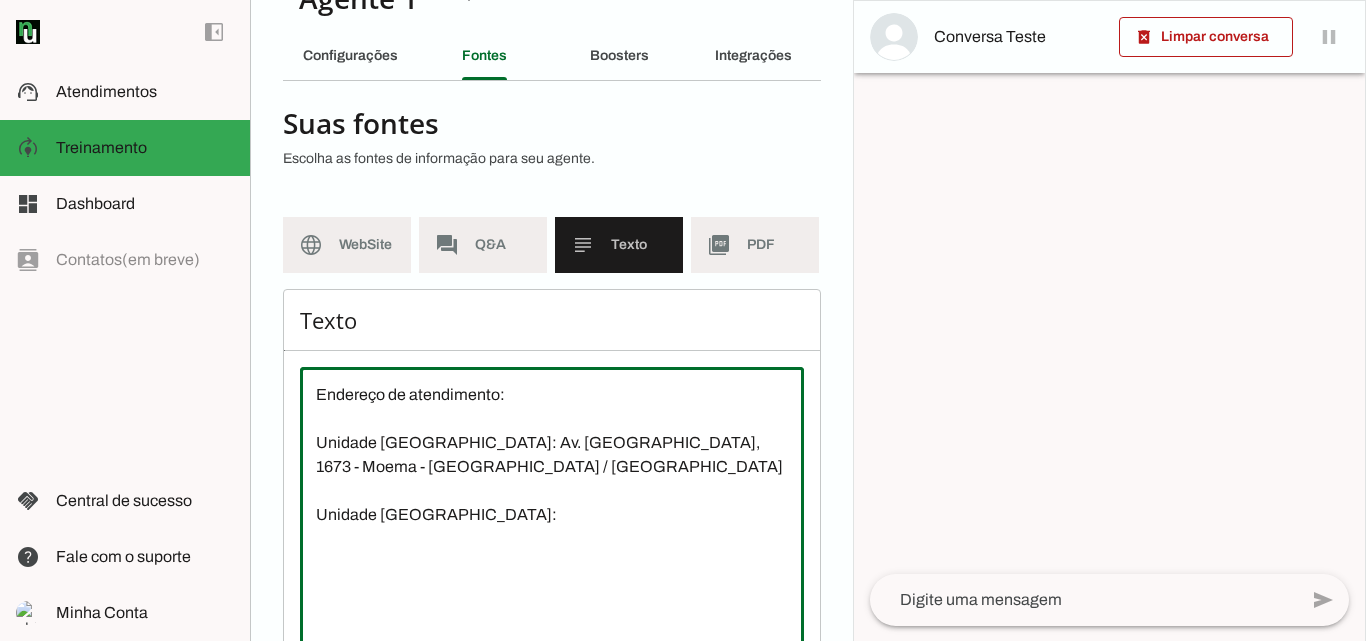 type on "Endereço de atendimento:
Unidade [GEOGRAPHIC_DATA]: Av. [GEOGRAPHIC_DATA], 1673 - Moema - [GEOGRAPHIC_DATA] / [GEOGRAPHIC_DATA]
Unidade [GEOGRAPHIC_DATA]:" 